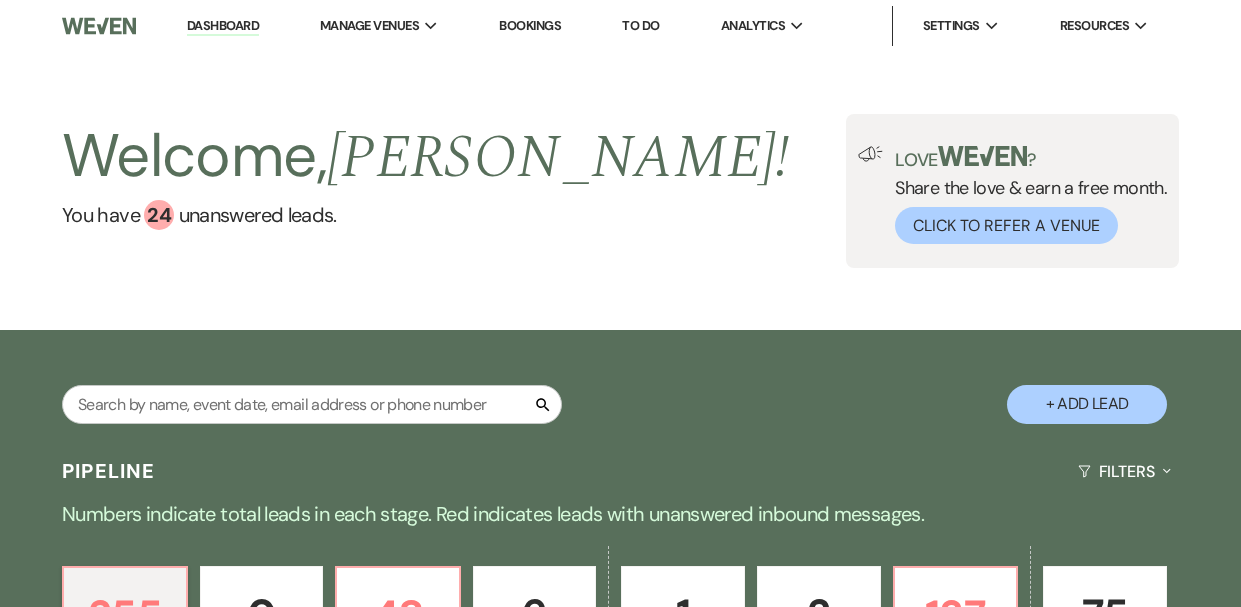 scroll, scrollTop: 0, scrollLeft: 0, axis: both 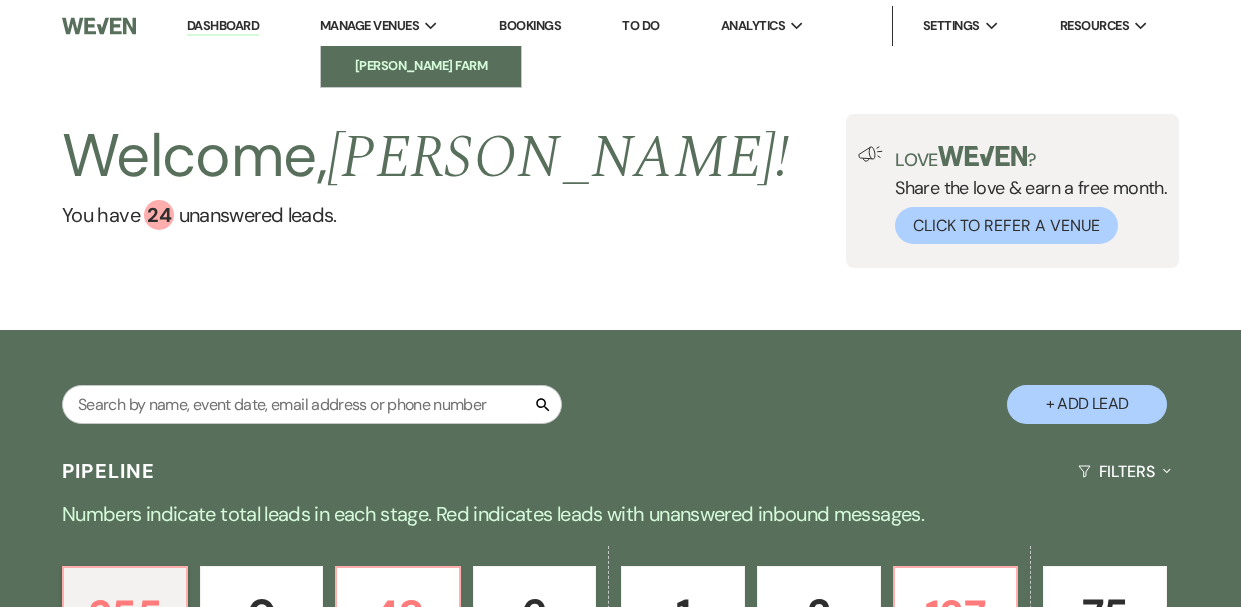 click on "[PERSON_NAME] Farm" at bounding box center (421, 66) 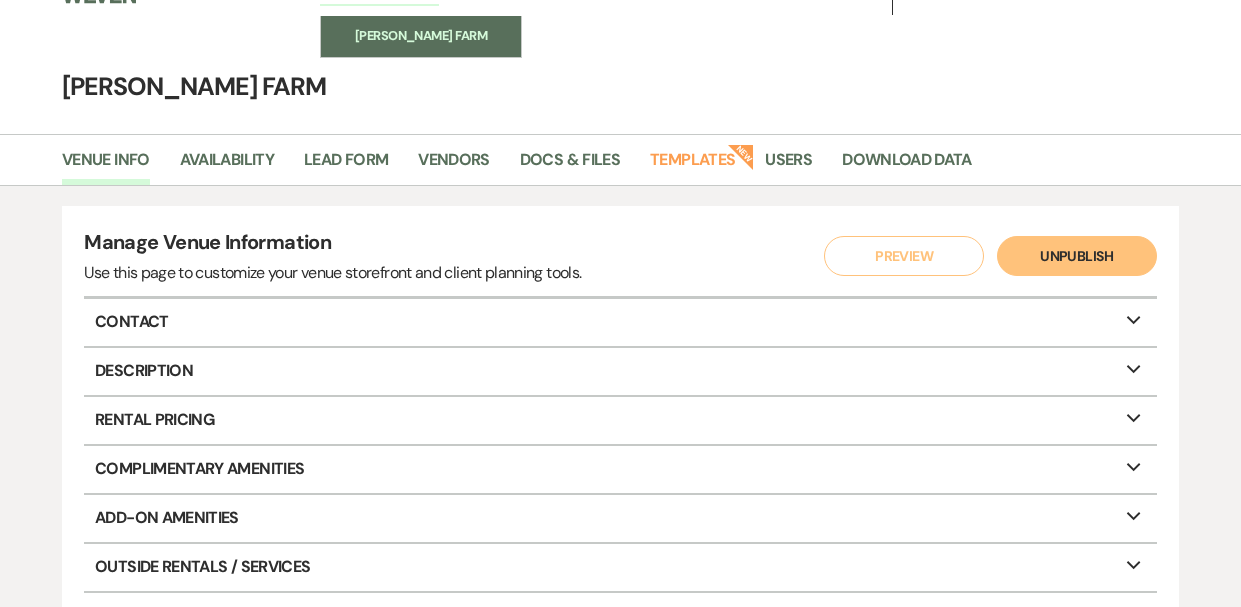 scroll, scrollTop: 33, scrollLeft: 0, axis: vertical 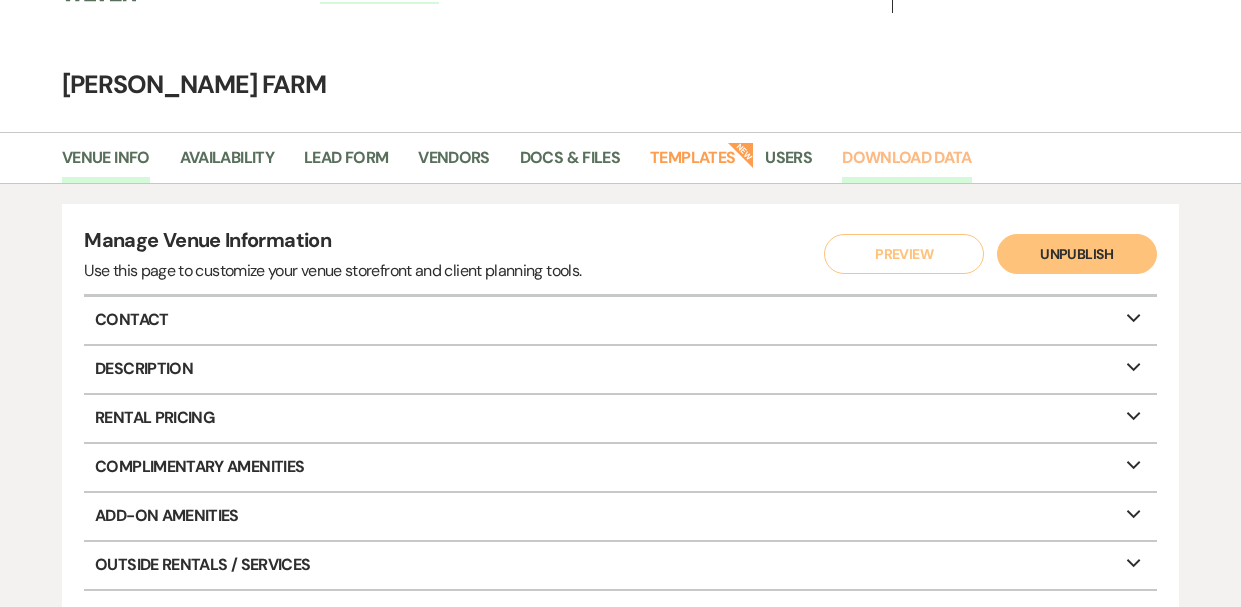 click on "Download Data" at bounding box center (907, 164) 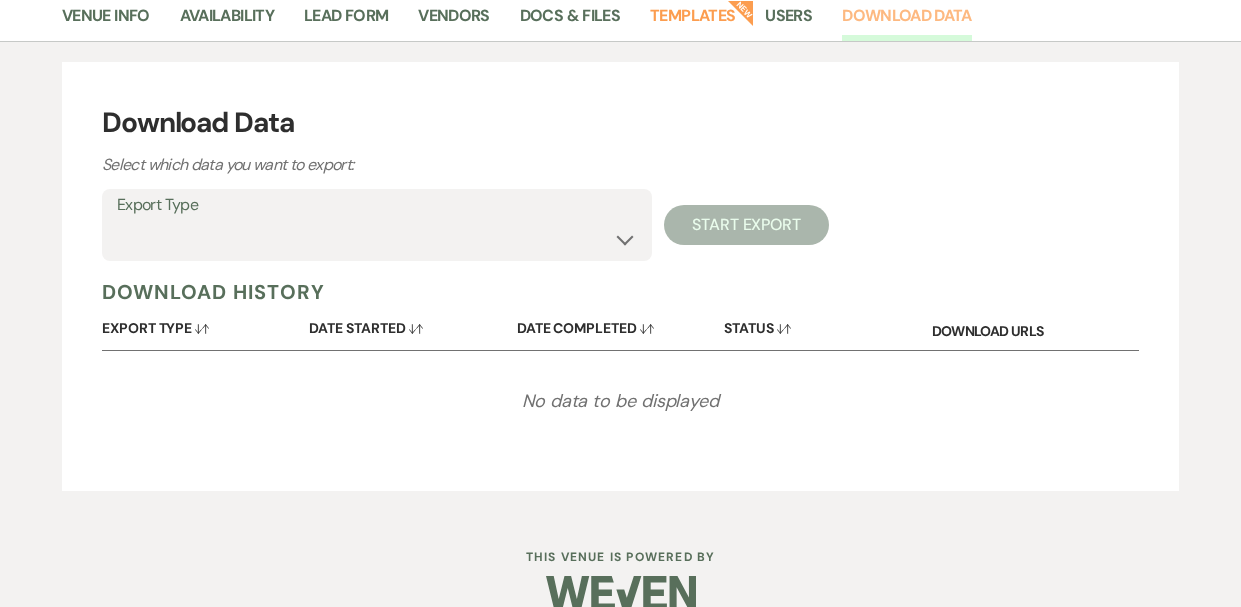 scroll, scrollTop: 186, scrollLeft: 0, axis: vertical 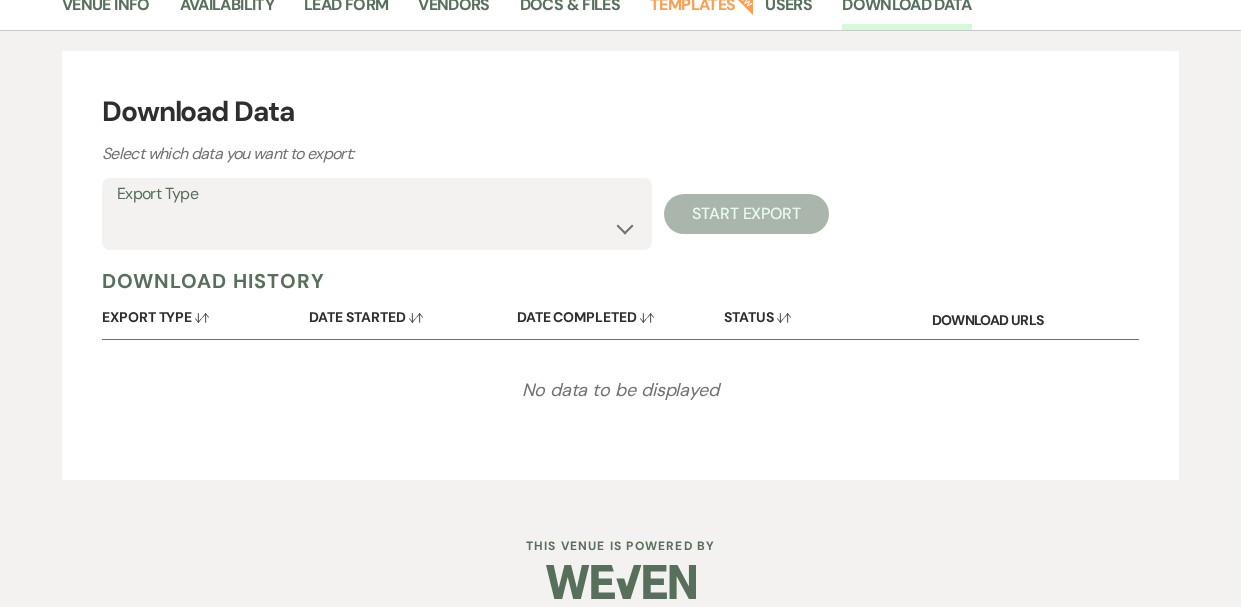 click on "Download History" at bounding box center [620, 281] 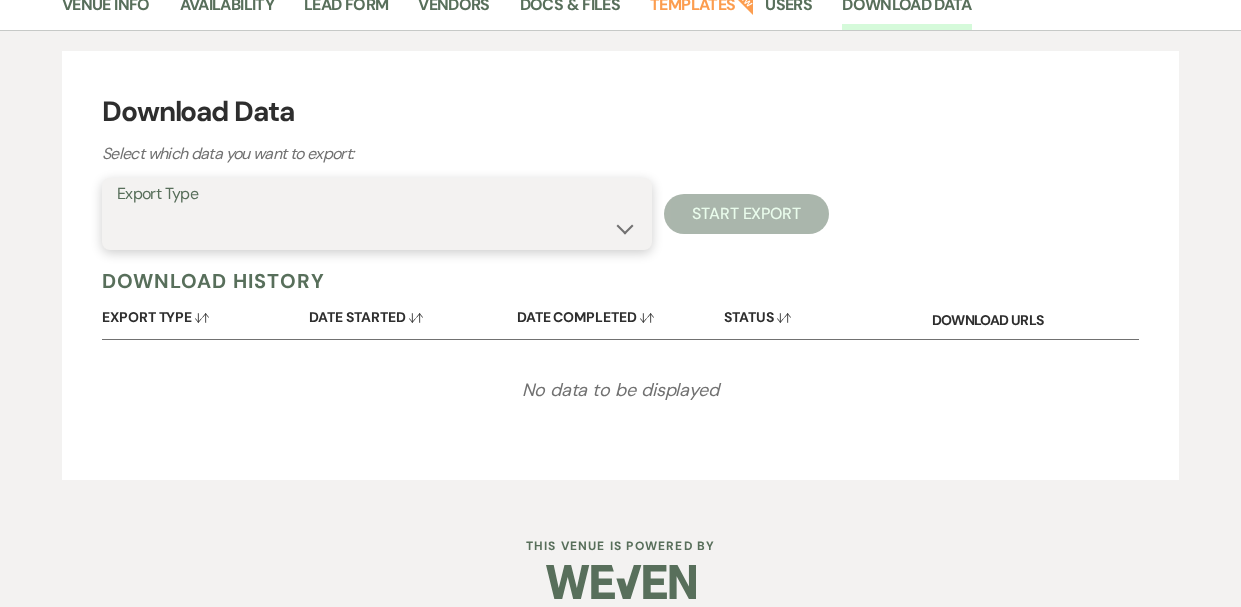 click on "Lead Information More coming soon..." at bounding box center (377, 228) 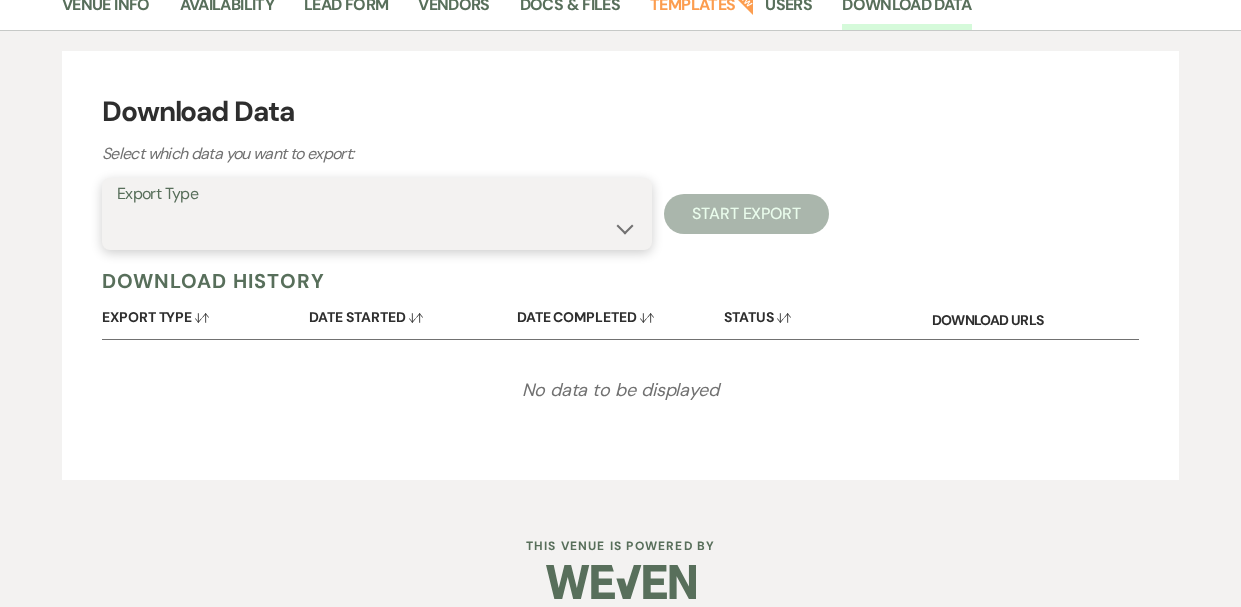 select on "leadInfo" 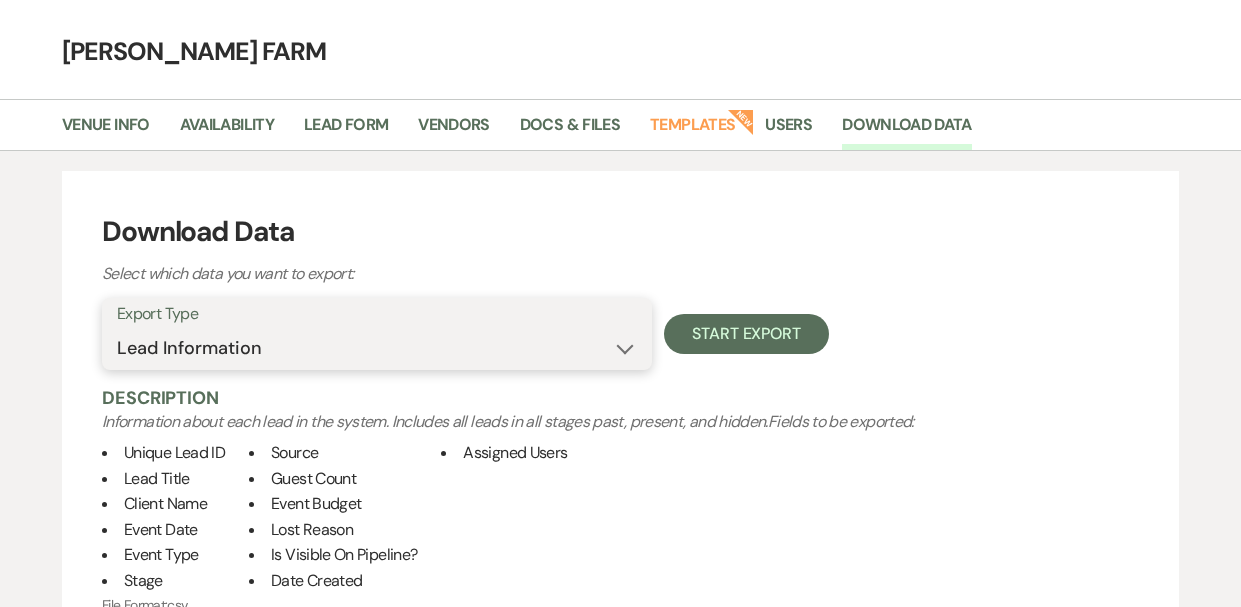 scroll, scrollTop: 0, scrollLeft: 0, axis: both 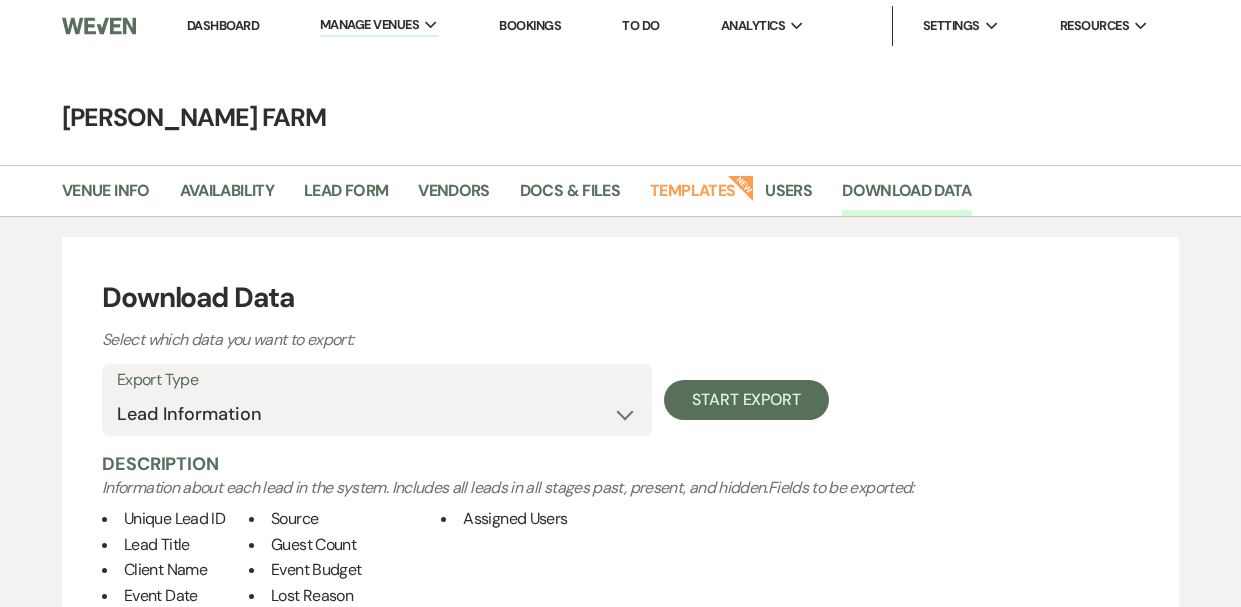 click on "Dashboard" at bounding box center (223, 26) 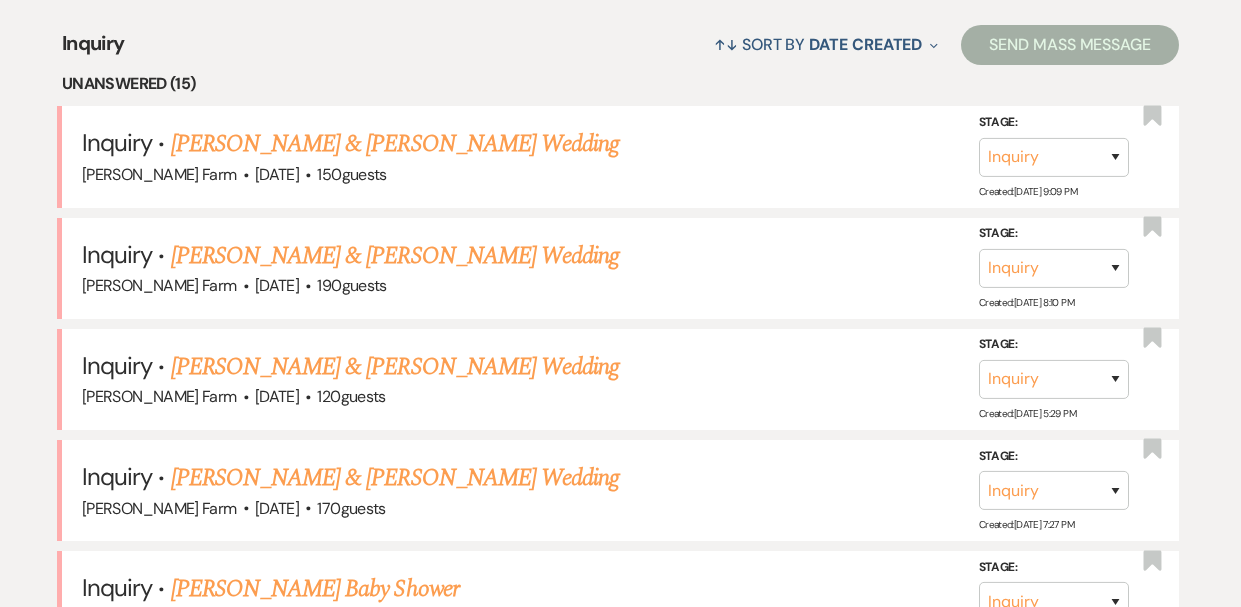 scroll, scrollTop: 775, scrollLeft: 0, axis: vertical 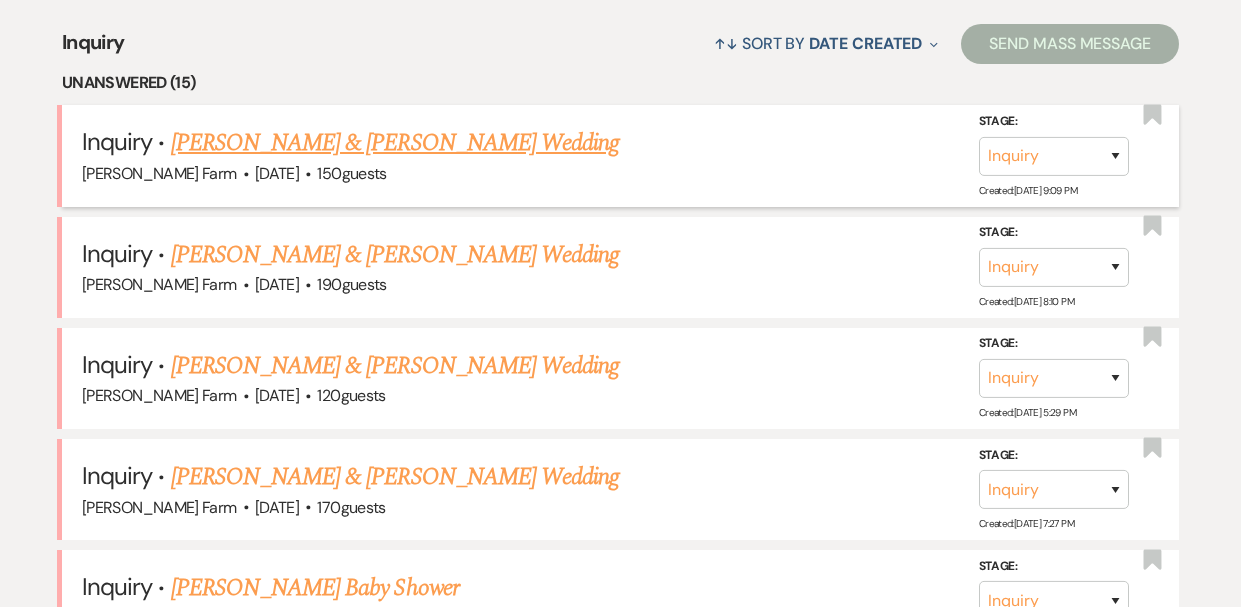 click on "[PERSON_NAME] & [PERSON_NAME] Wedding" at bounding box center [395, 143] 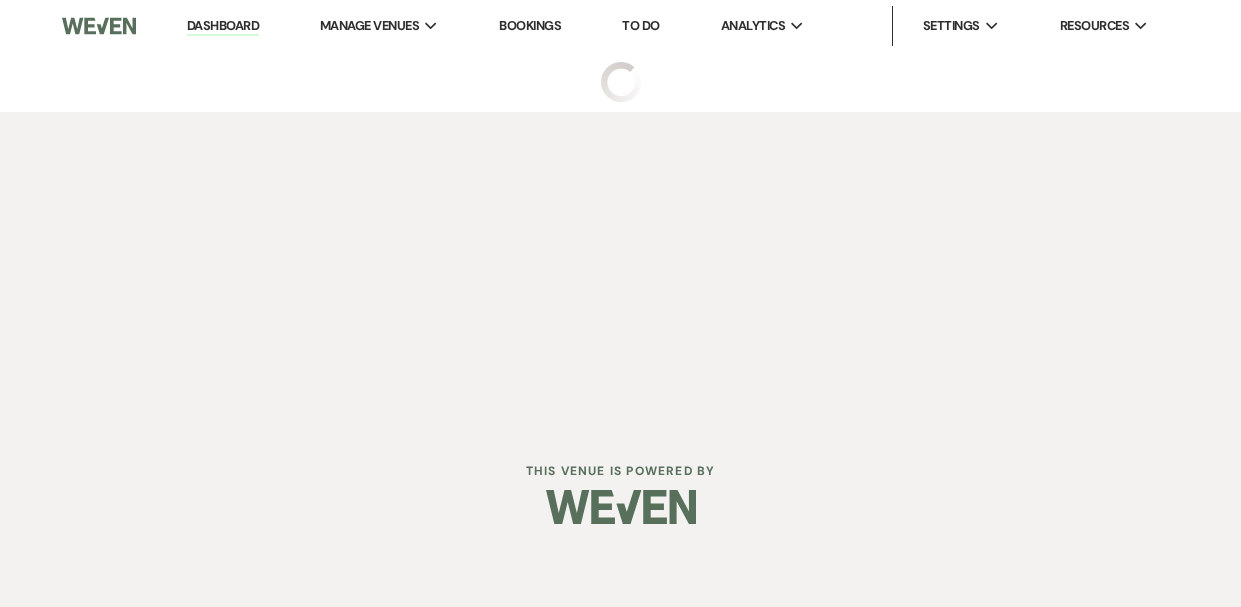 scroll, scrollTop: 0, scrollLeft: 0, axis: both 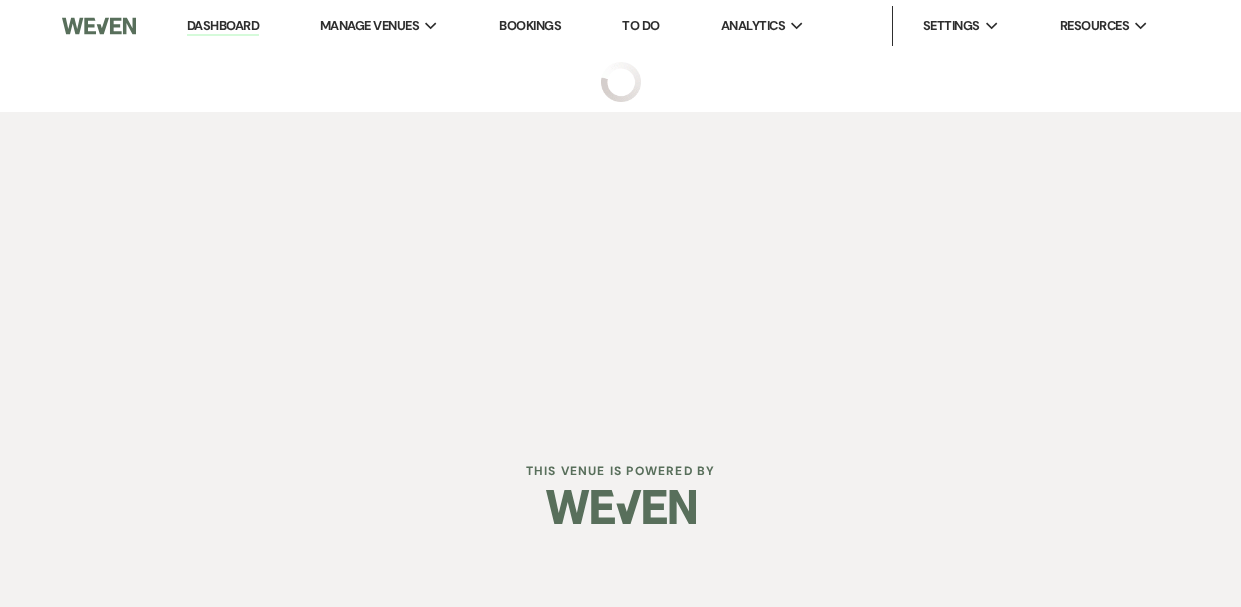select on "5" 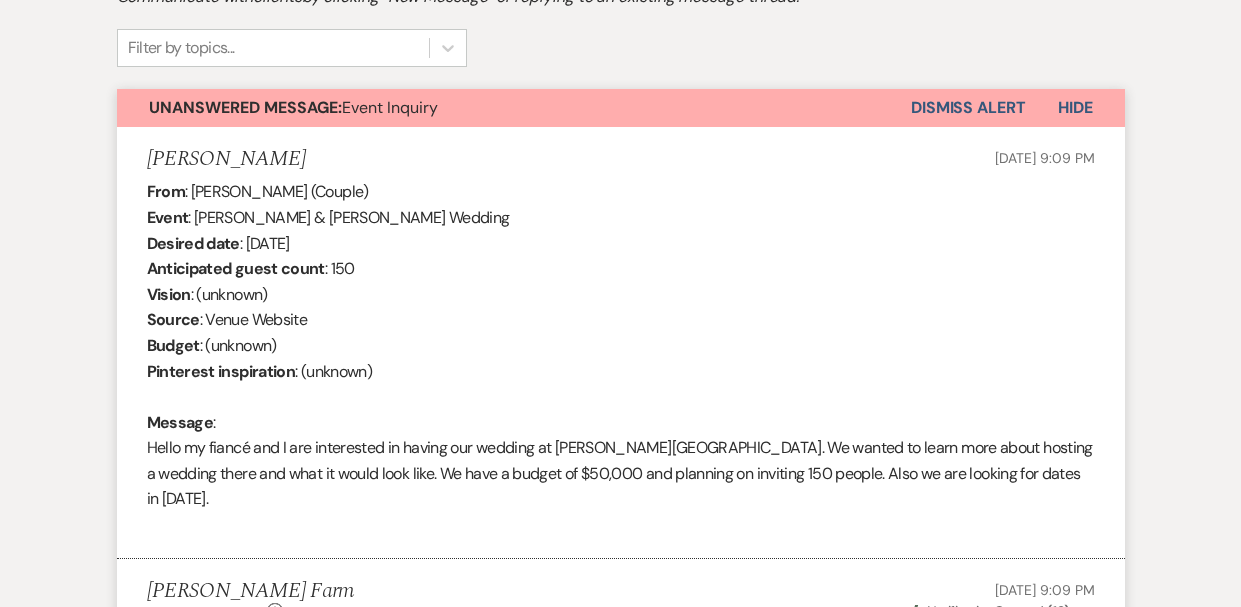 scroll, scrollTop: 639, scrollLeft: 0, axis: vertical 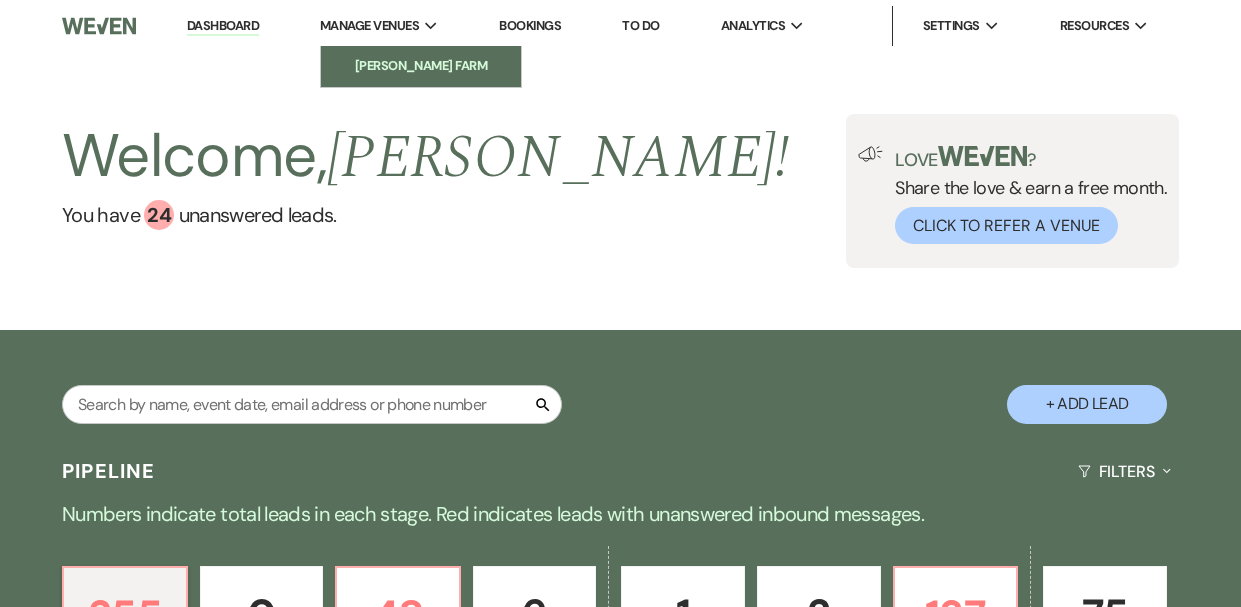 click on "[PERSON_NAME] Farm" at bounding box center (421, 66) 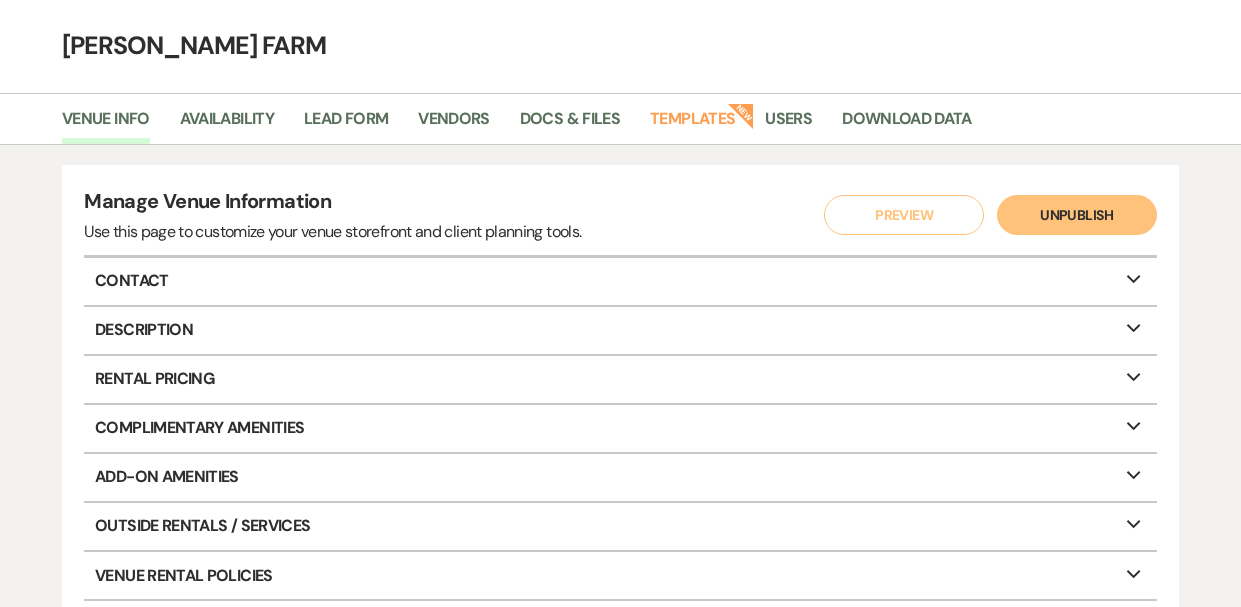 scroll, scrollTop: 63, scrollLeft: 0, axis: vertical 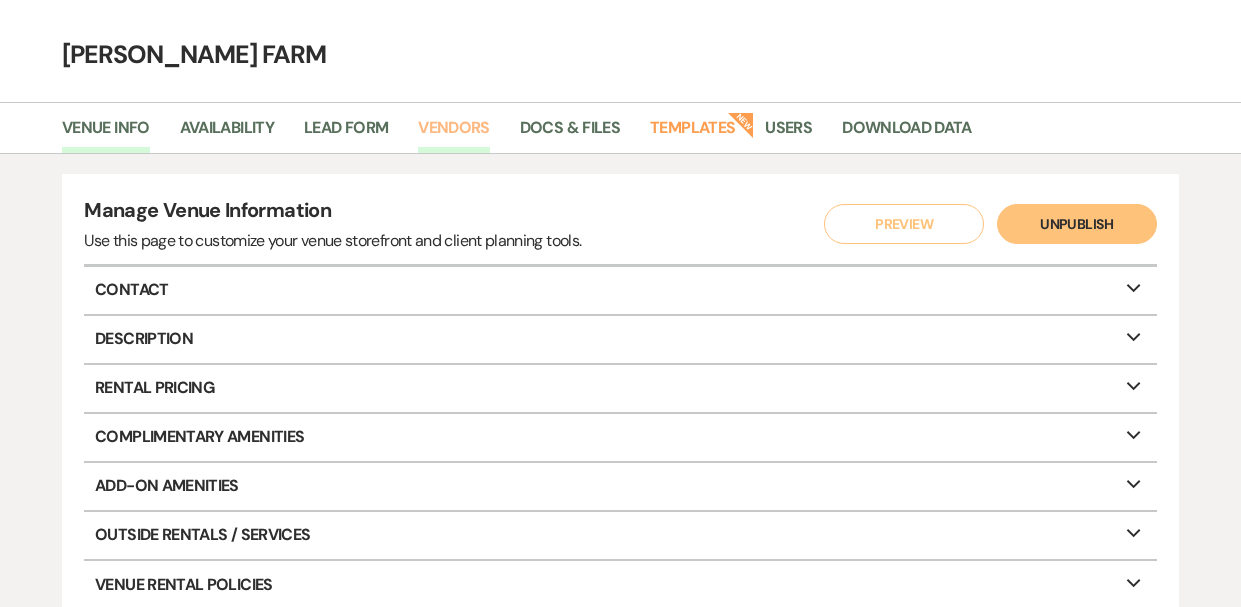 click on "Vendors" at bounding box center (454, 134) 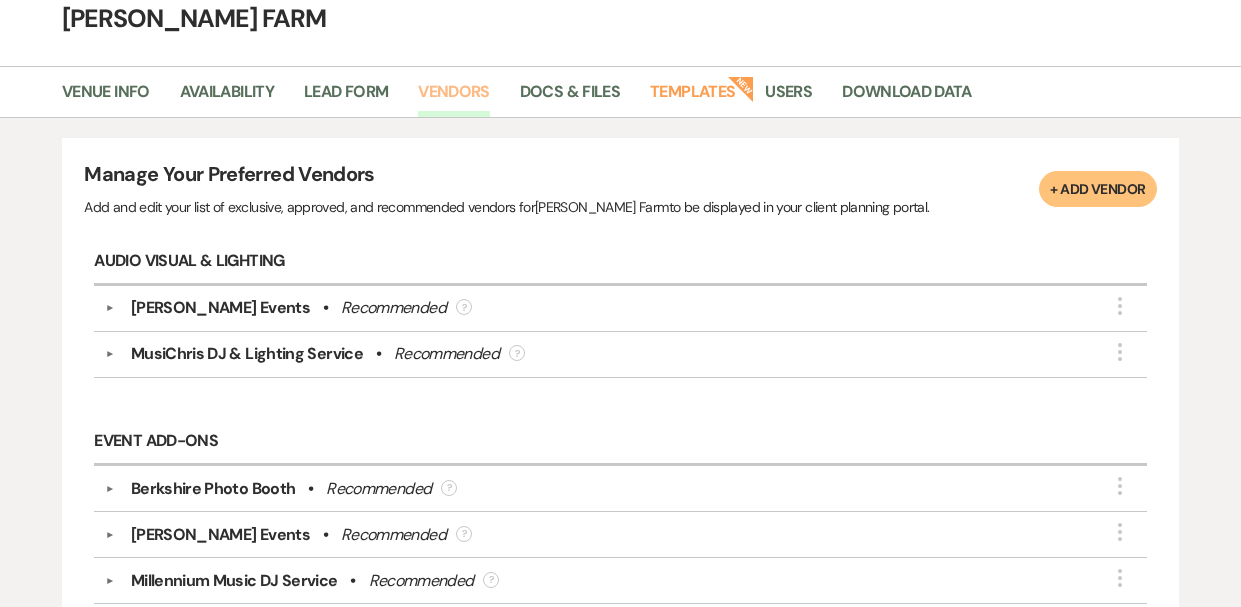 scroll, scrollTop: 104, scrollLeft: 0, axis: vertical 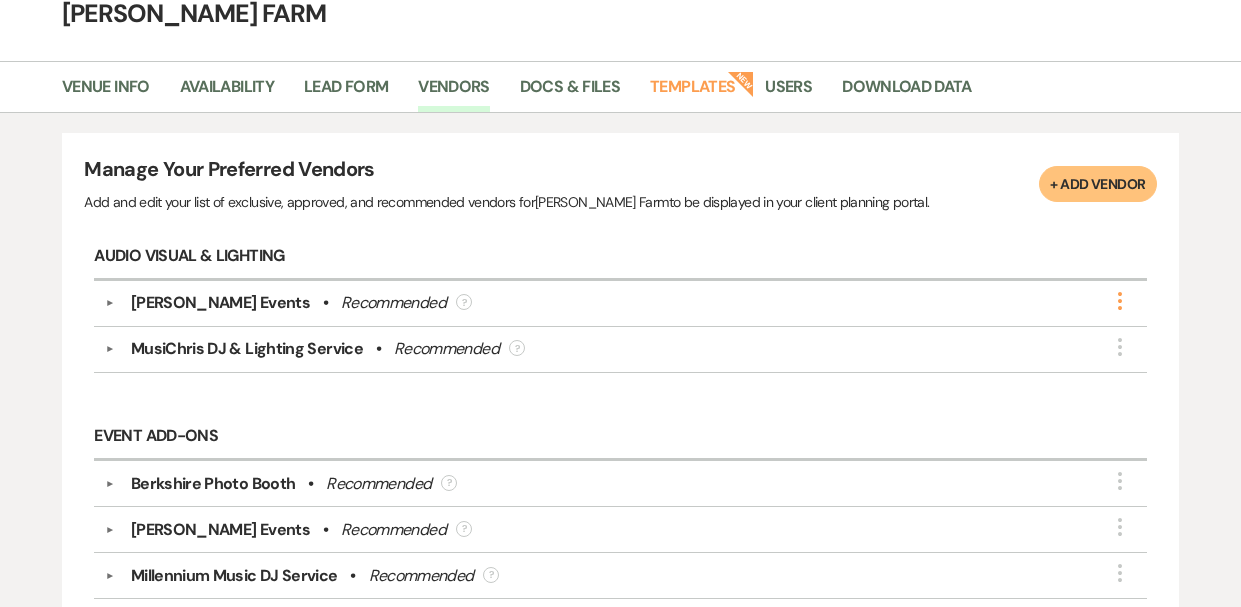 click on "More" 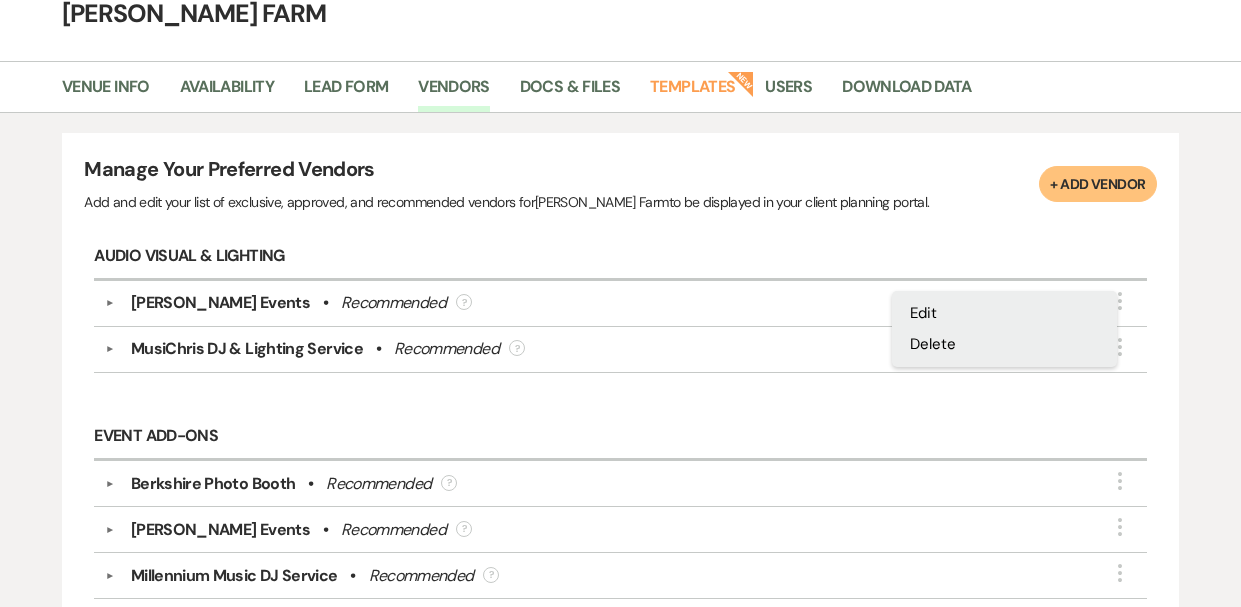 click on "MusiChris DJ & Lighting Service • Recommended ?" at bounding box center [625, 349] 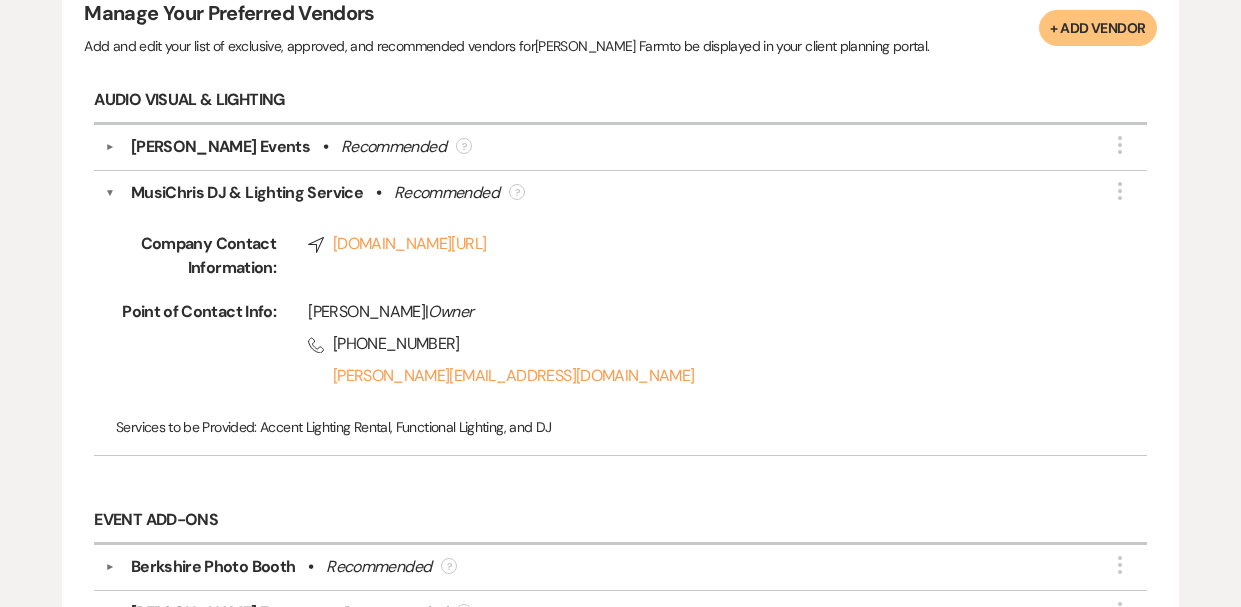 scroll, scrollTop: 258, scrollLeft: 0, axis: vertical 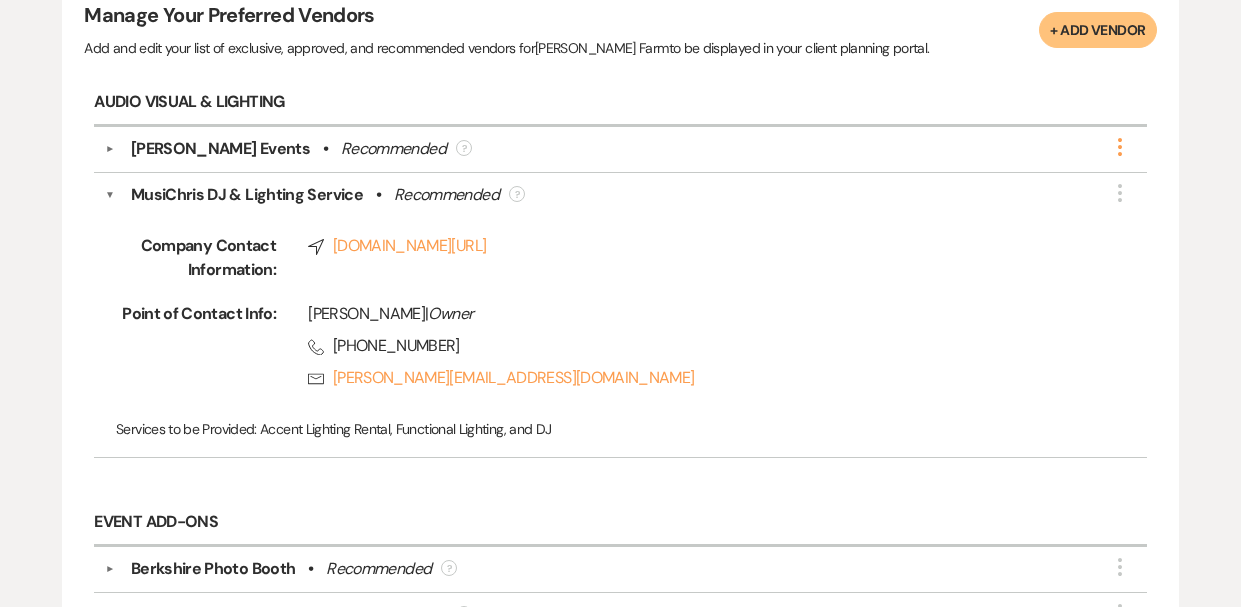click on "More" 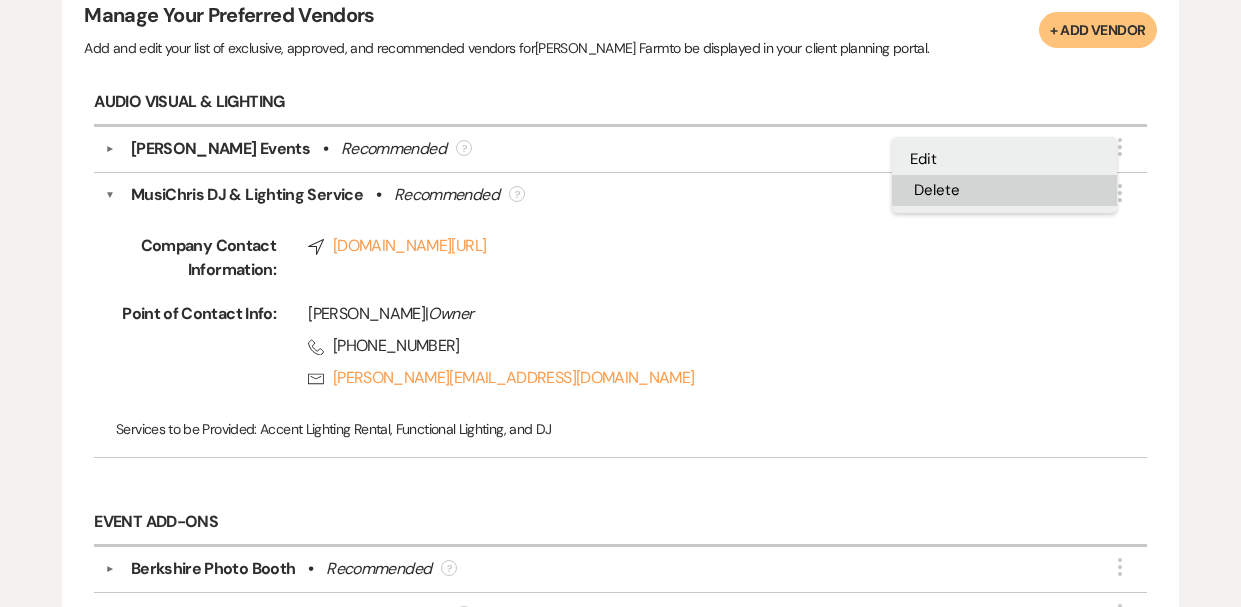 click on "Delete" at bounding box center (1004, 190) 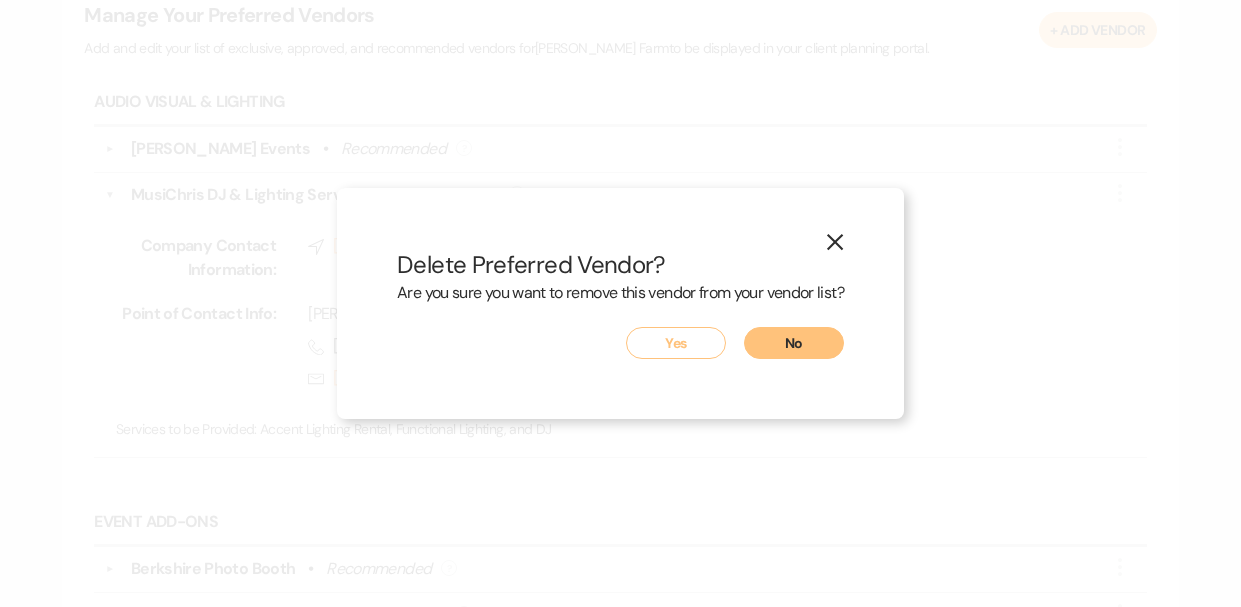 click on "Yes" at bounding box center [676, 343] 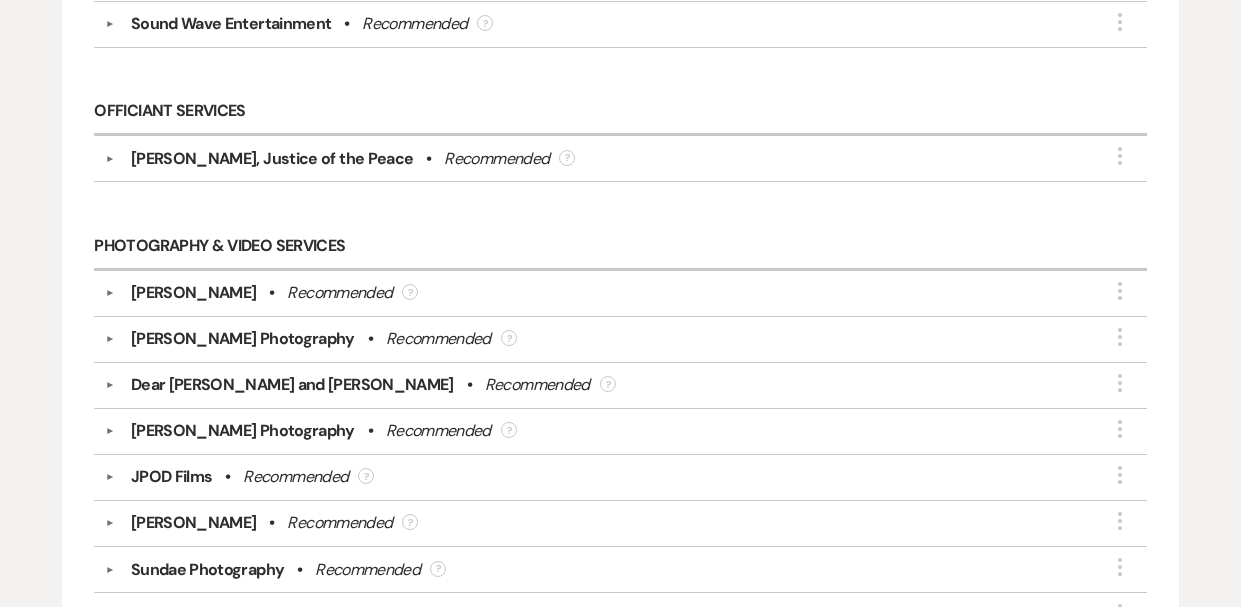scroll, scrollTop: 1757, scrollLeft: 0, axis: vertical 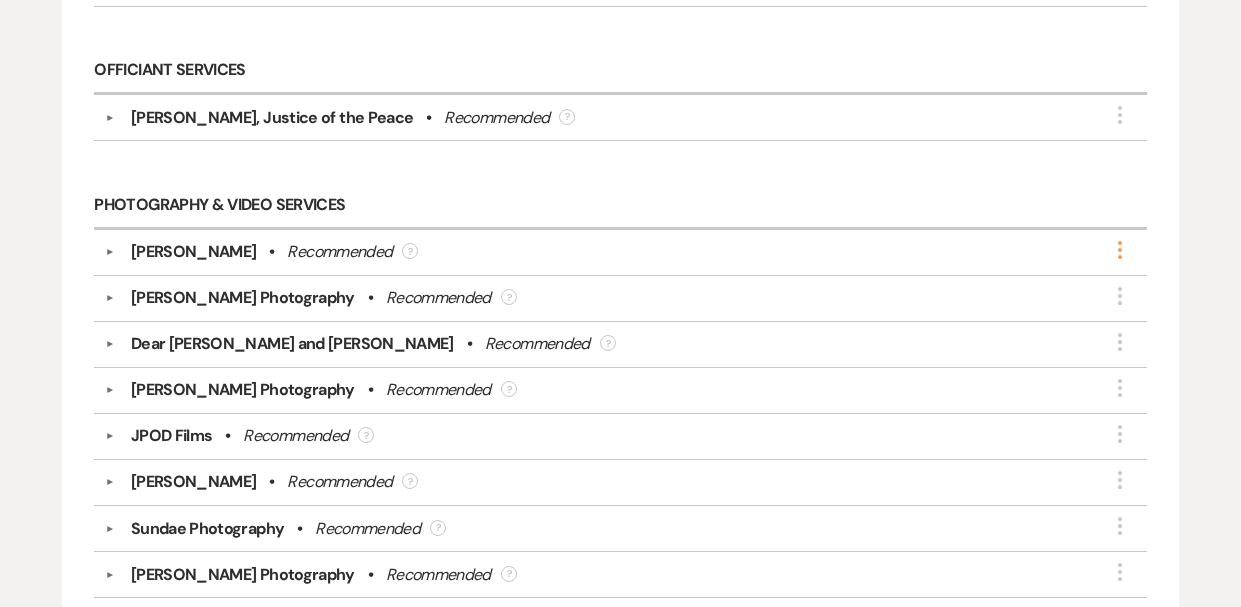 click on "More" 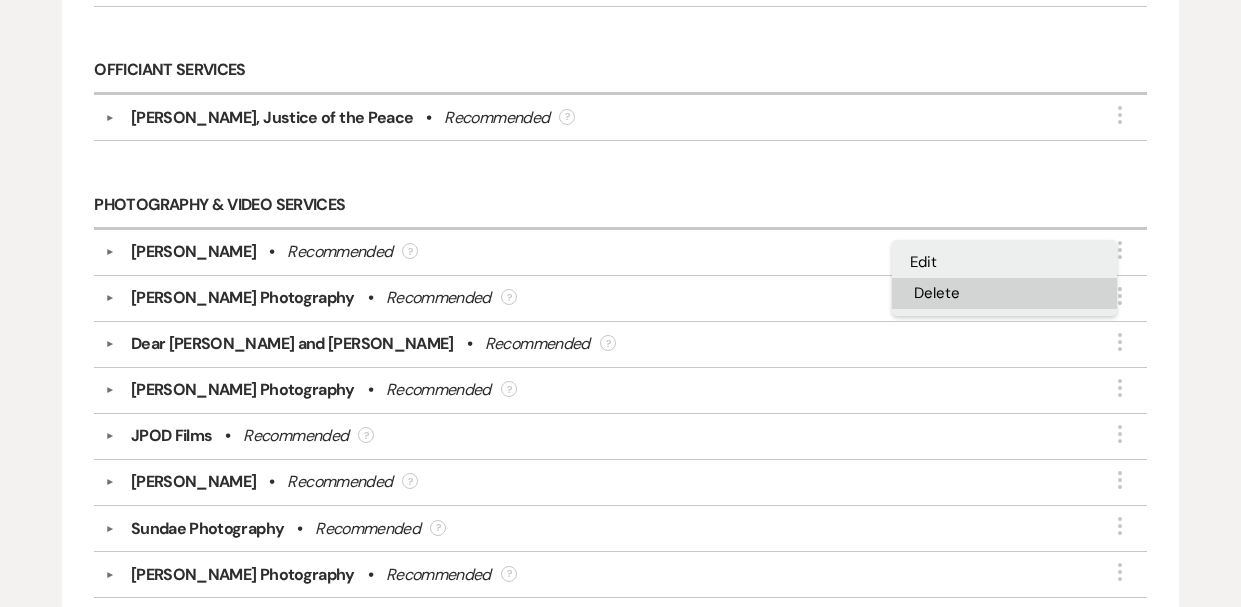 click on "Delete" at bounding box center (1004, 293) 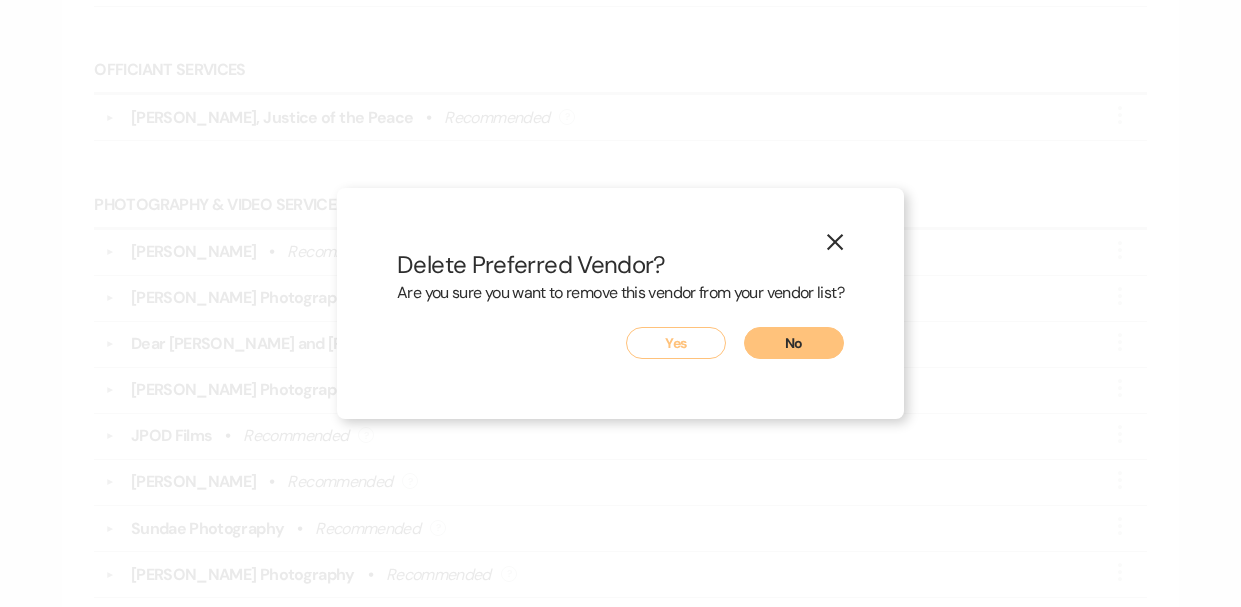 click on "Yes" at bounding box center [676, 343] 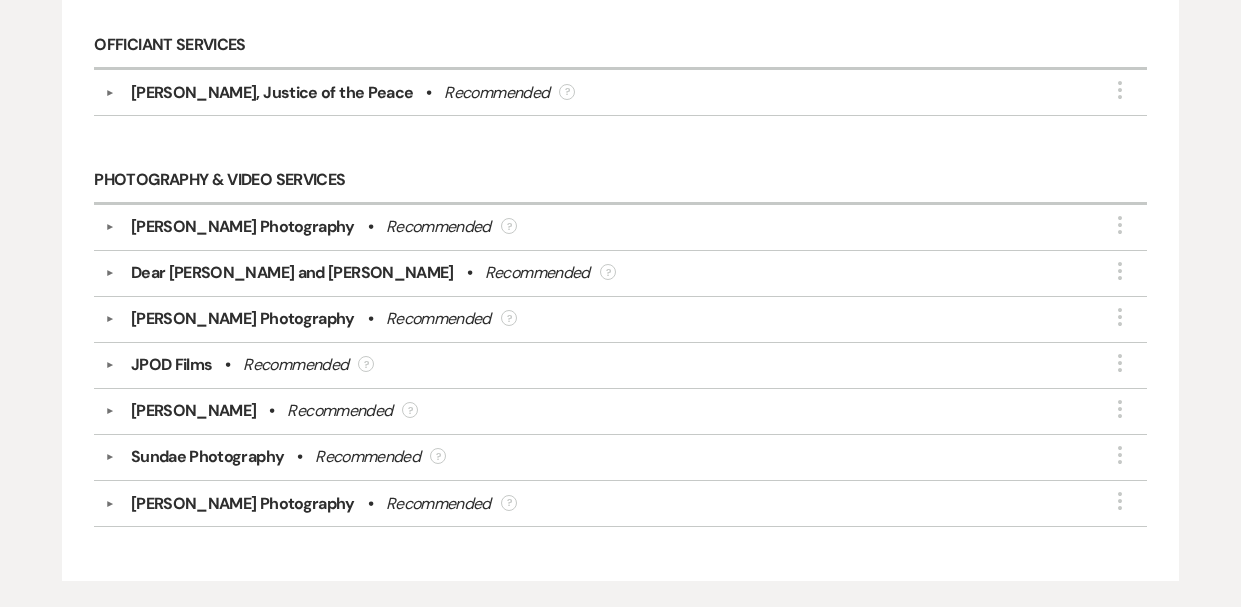 scroll, scrollTop: 1792, scrollLeft: 0, axis: vertical 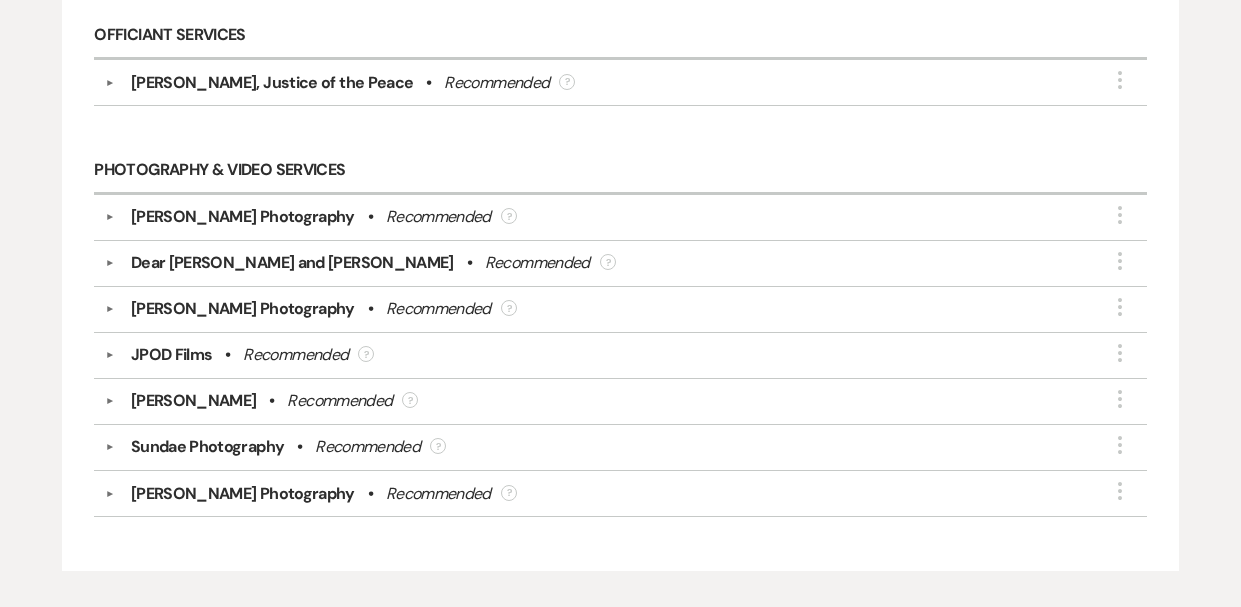 click on "Sundae Photography" at bounding box center (207, 447) 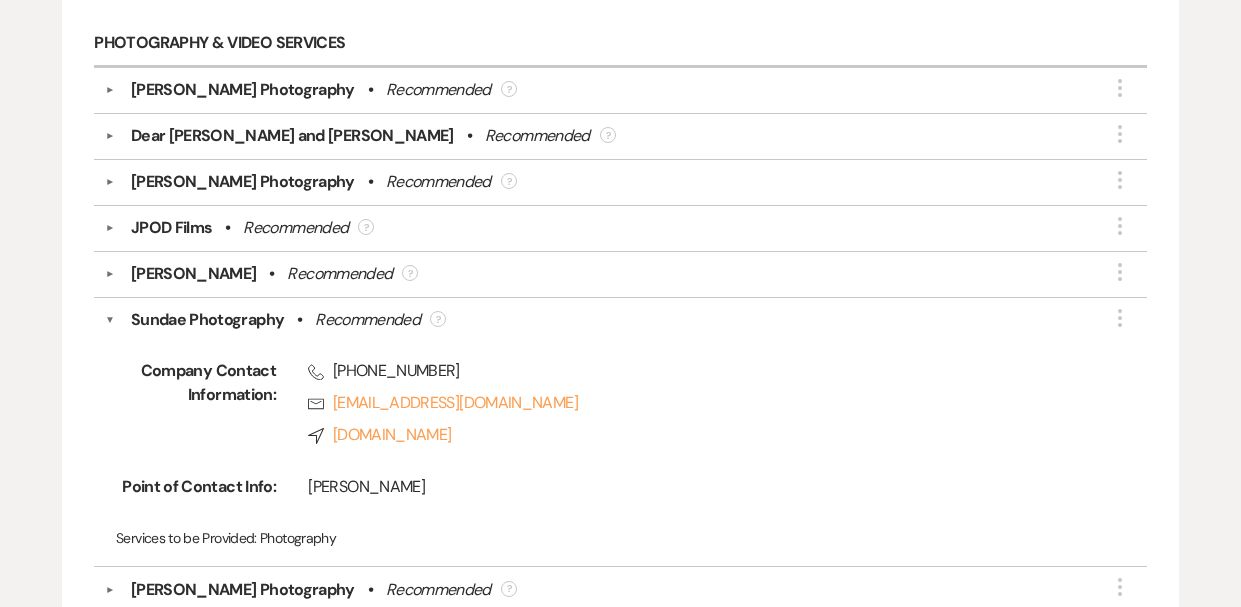 scroll, scrollTop: 1914, scrollLeft: 0, axis: vertical 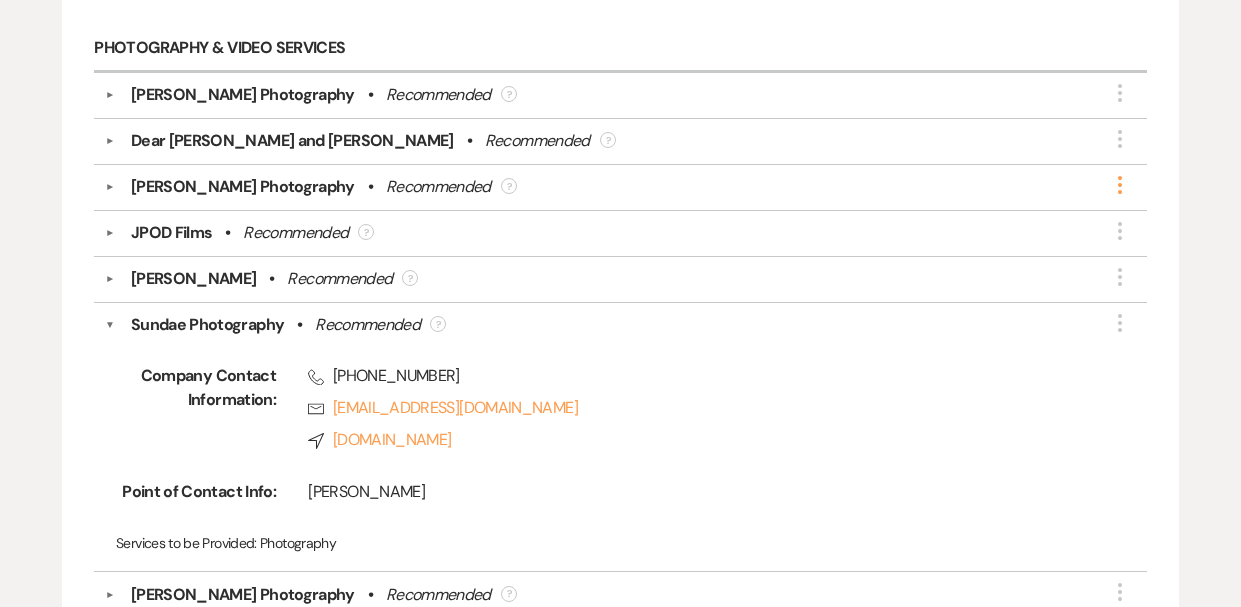 click on "More" 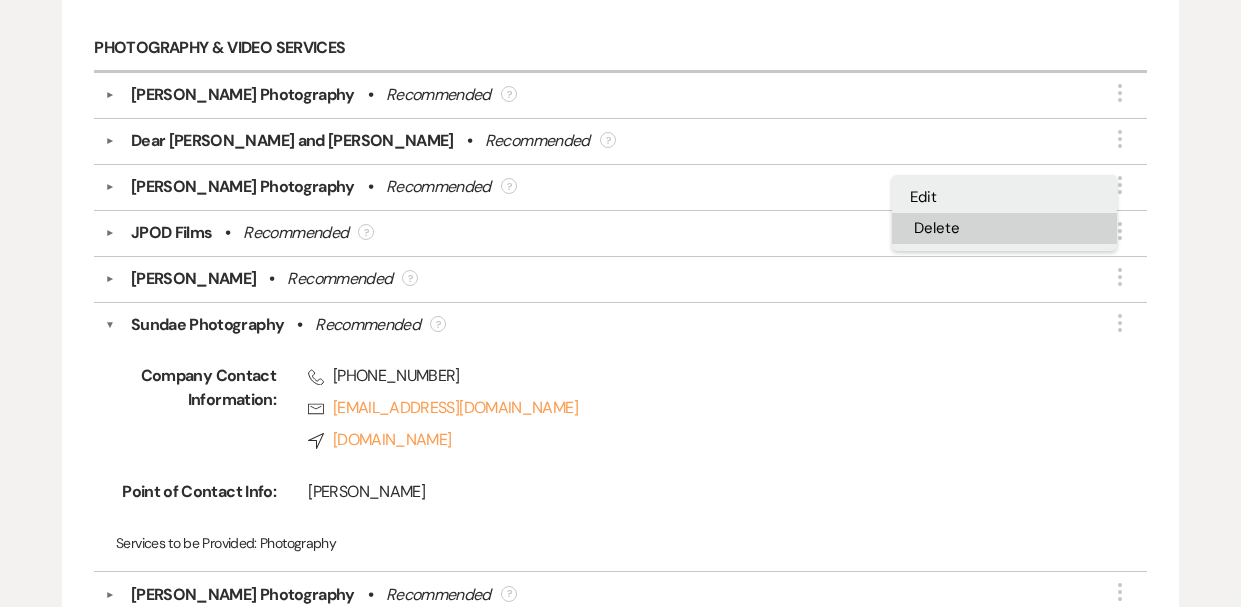 click on "Delete" at bounding box center (1004, 228) 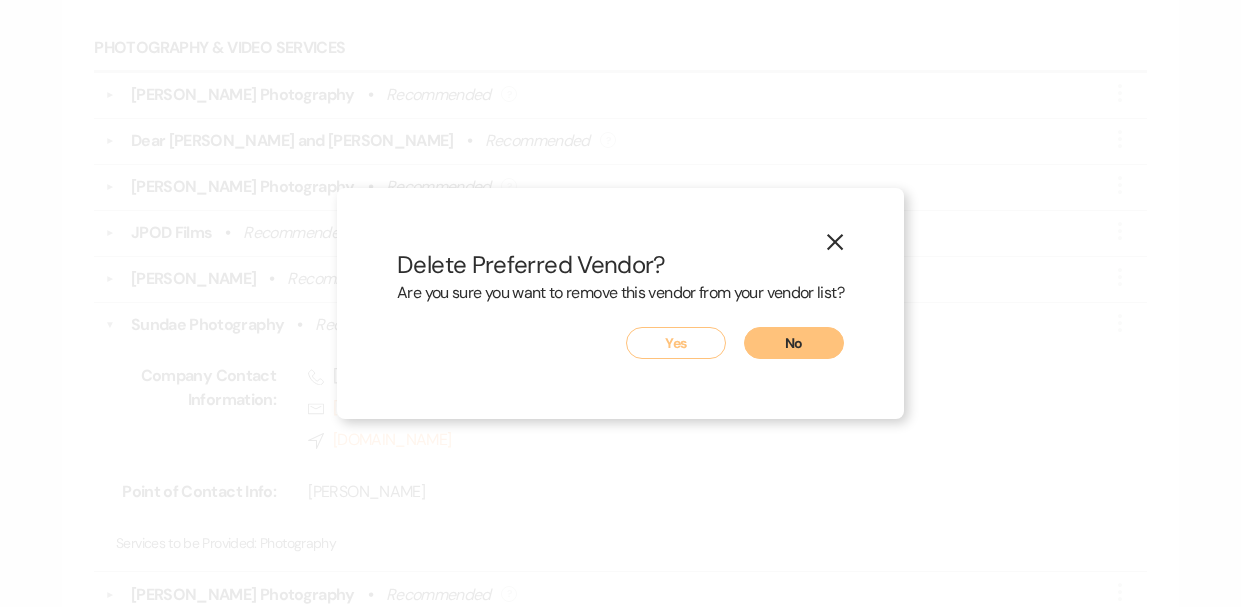 click on "Yes" at bounding box center [676, 343] 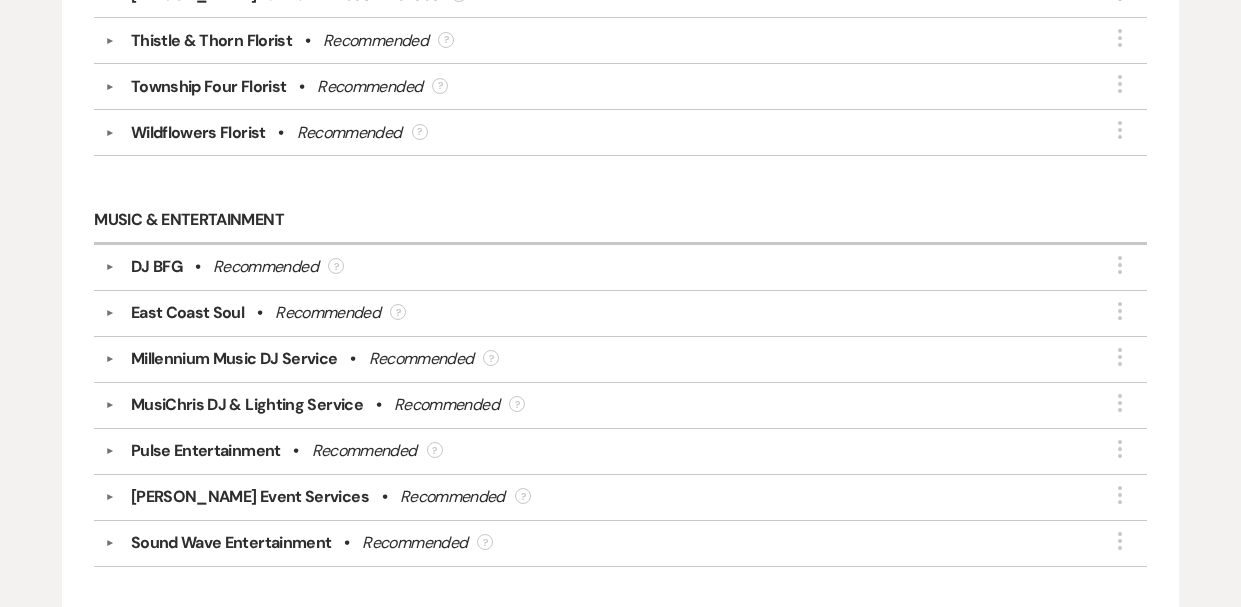 scroll, scrollTop: 1181, scrollLeft: 0, axis: vertical 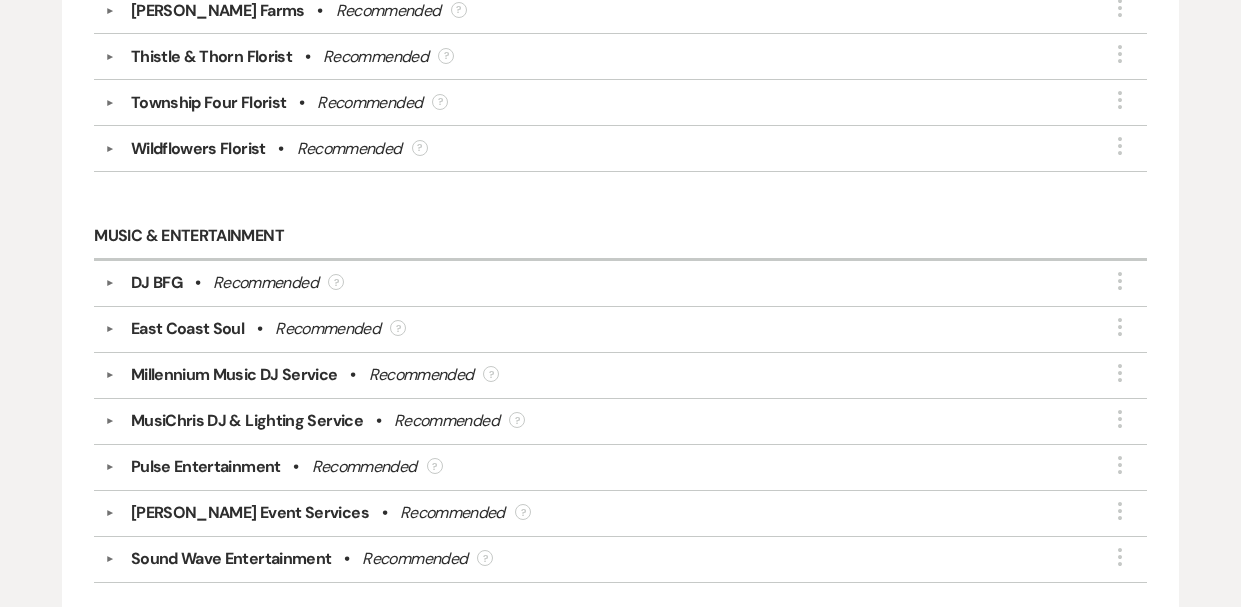 click on "Millennium Music DJ Service" at bounding box center [234, 375] 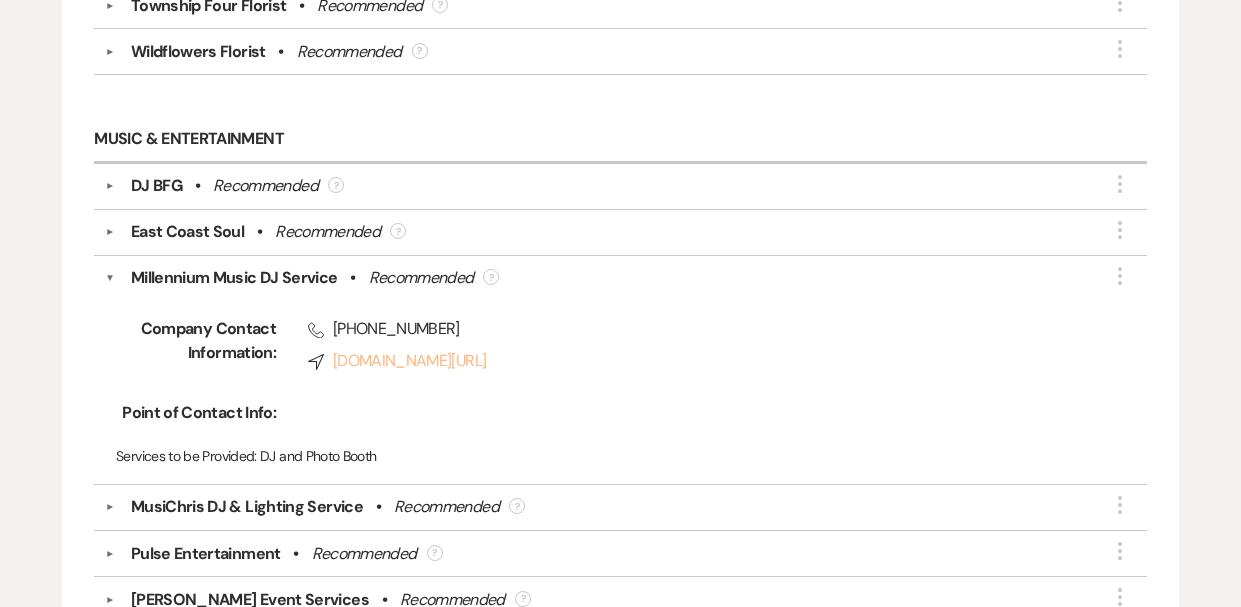 scroll, scrollTop: 1292, scrollLeft: 0, axis: vertical 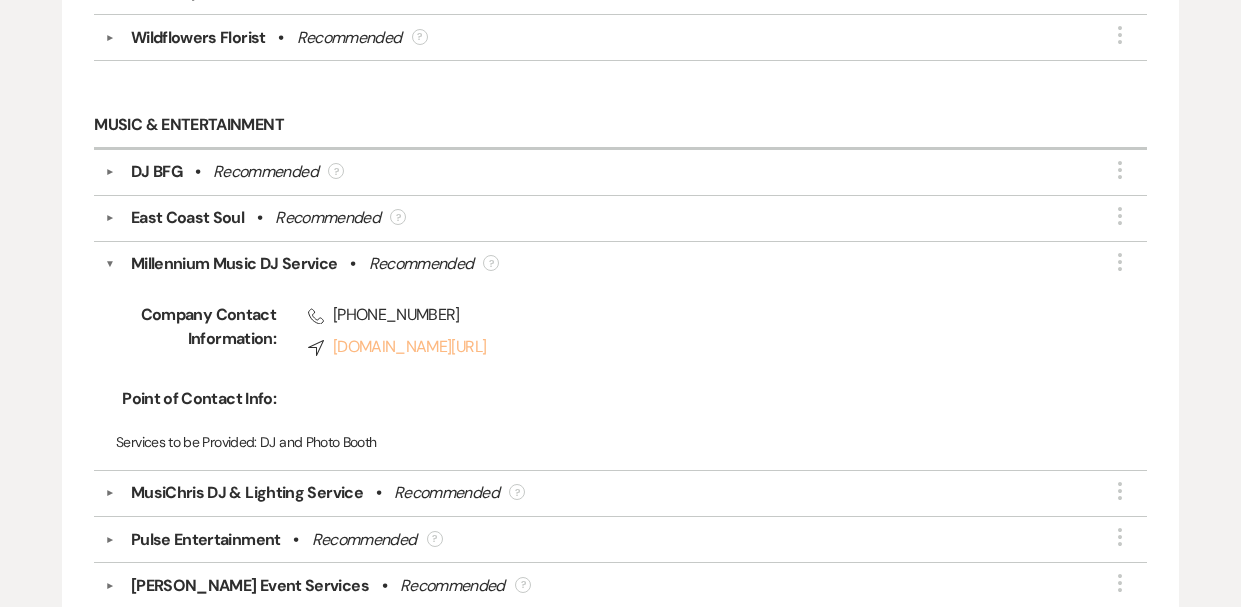 click on "Compass   millenniummusicdjservice.com/" at bounding box center (696, 347) 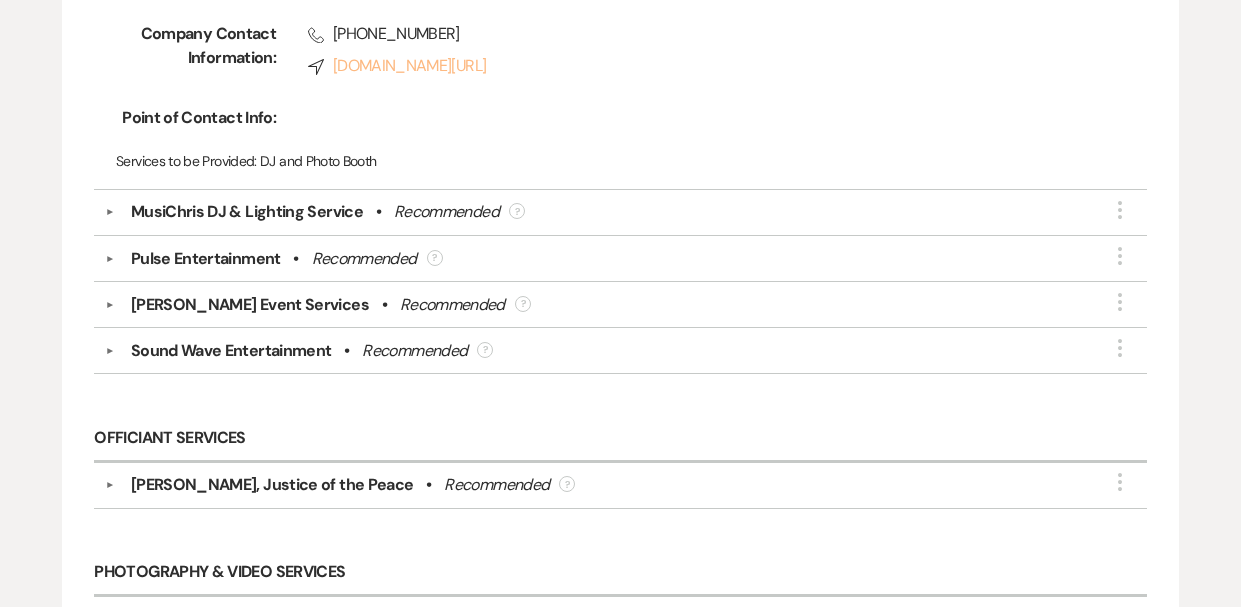 scroll, scrollTop: 1583, scrollLeft: 0, axis: vertical 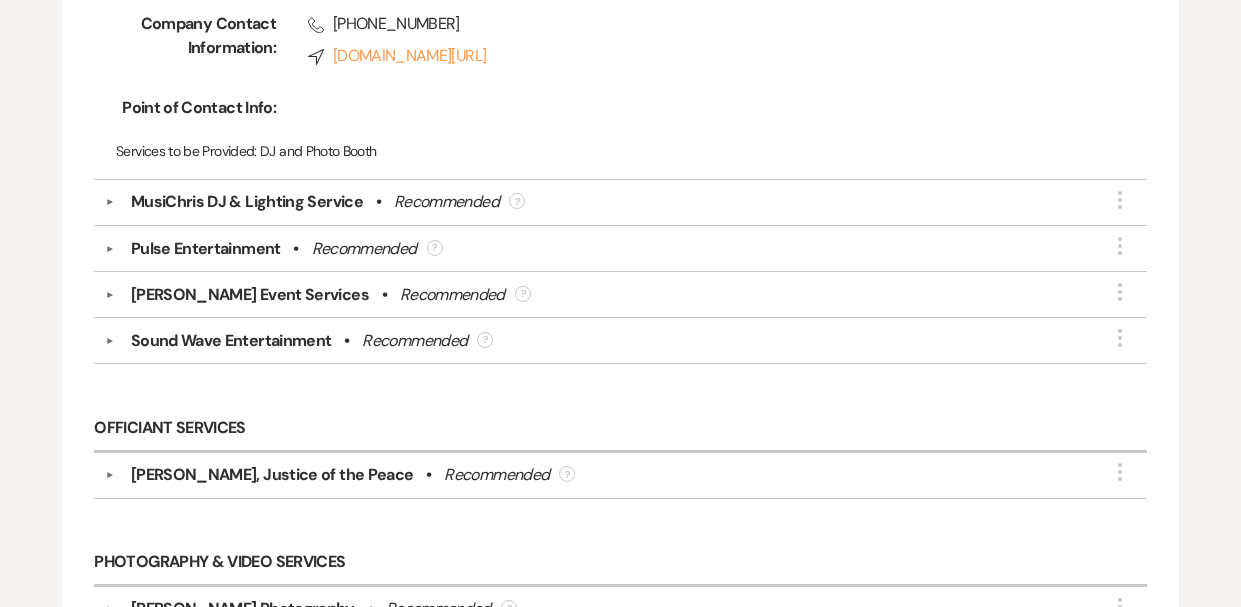 click on "Rob Alberti Event Services" at bounding box center [250, 295] 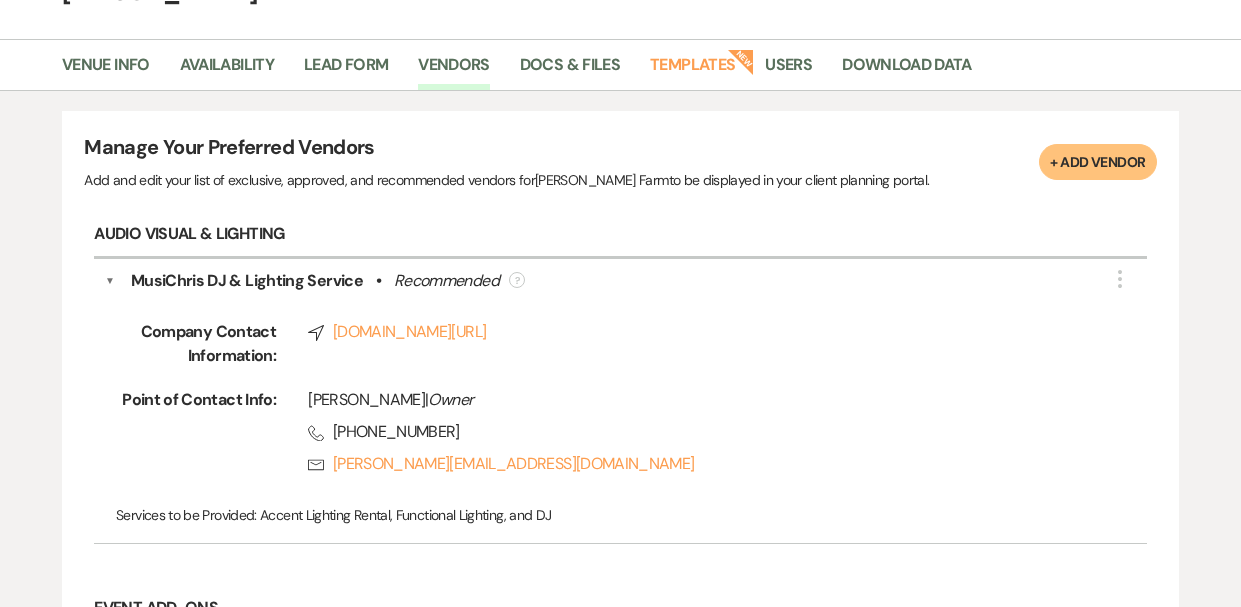 scroll, scrollTop: 125, scrollLeft: 0, axis: vertical 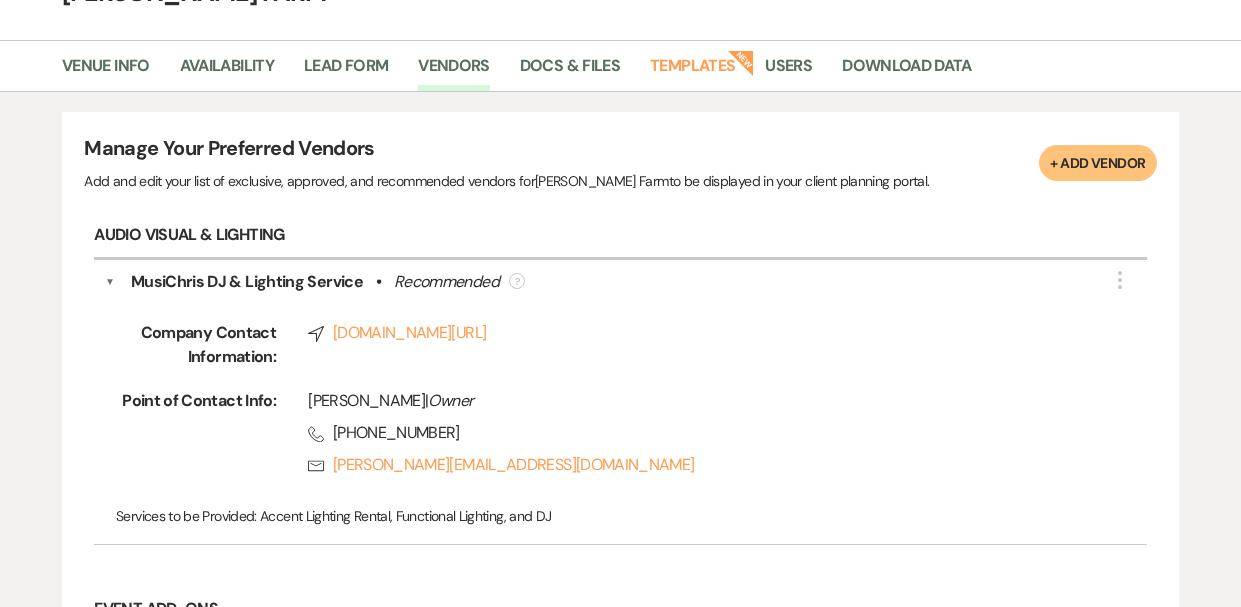 click on "▼" at bounding box center [110, 282] 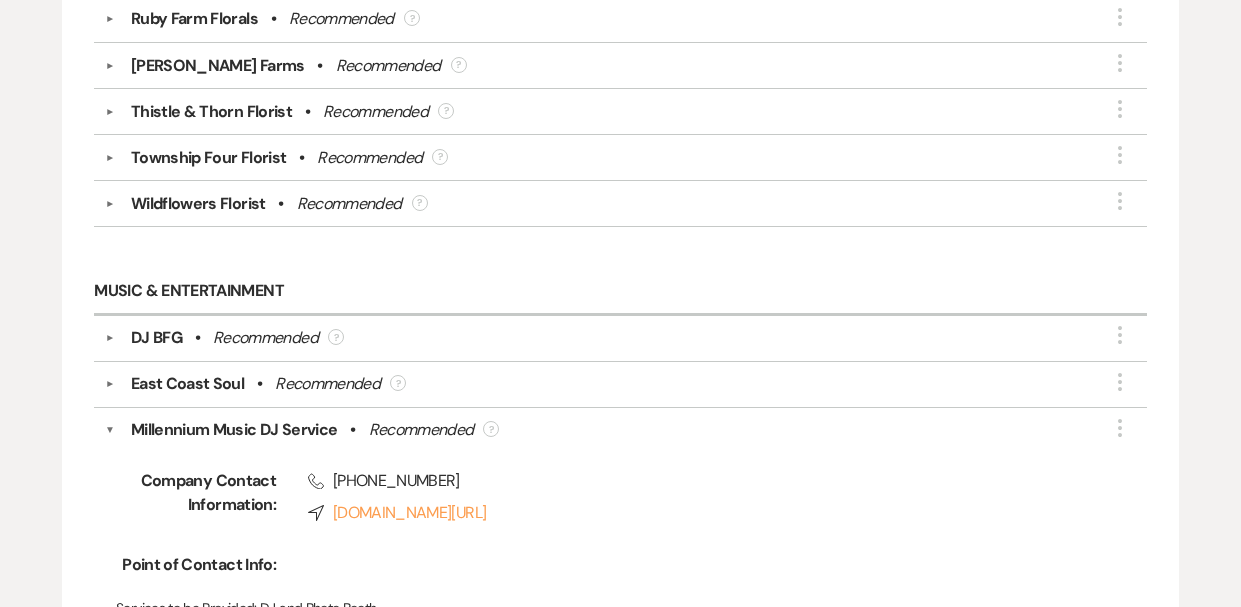 scroll, scrollTop: 895, scrollLeft: 0, axis: vertical 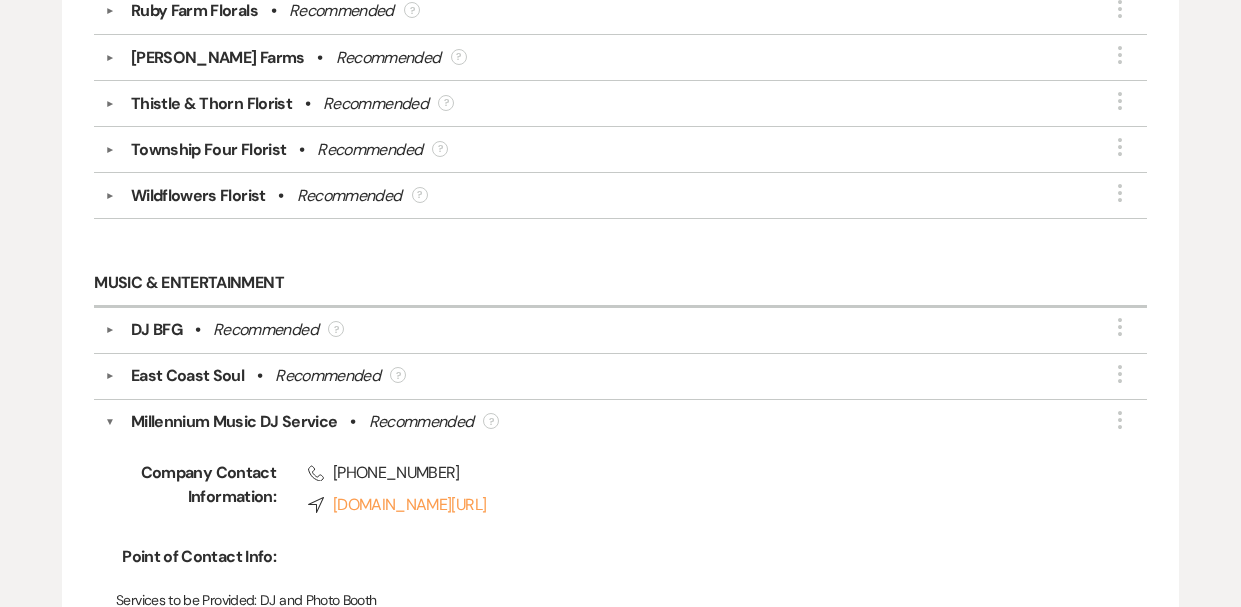 click on "▼ Millennium Music DJ Service • Recommended ? More Company Contact Information: Phone   (413) 441-9249 Compass   millenniummusicdjservice.com/ Point of Contact Info: Services to be Provided:   DJ and Photo Booth" at bounding box center [620, 514] 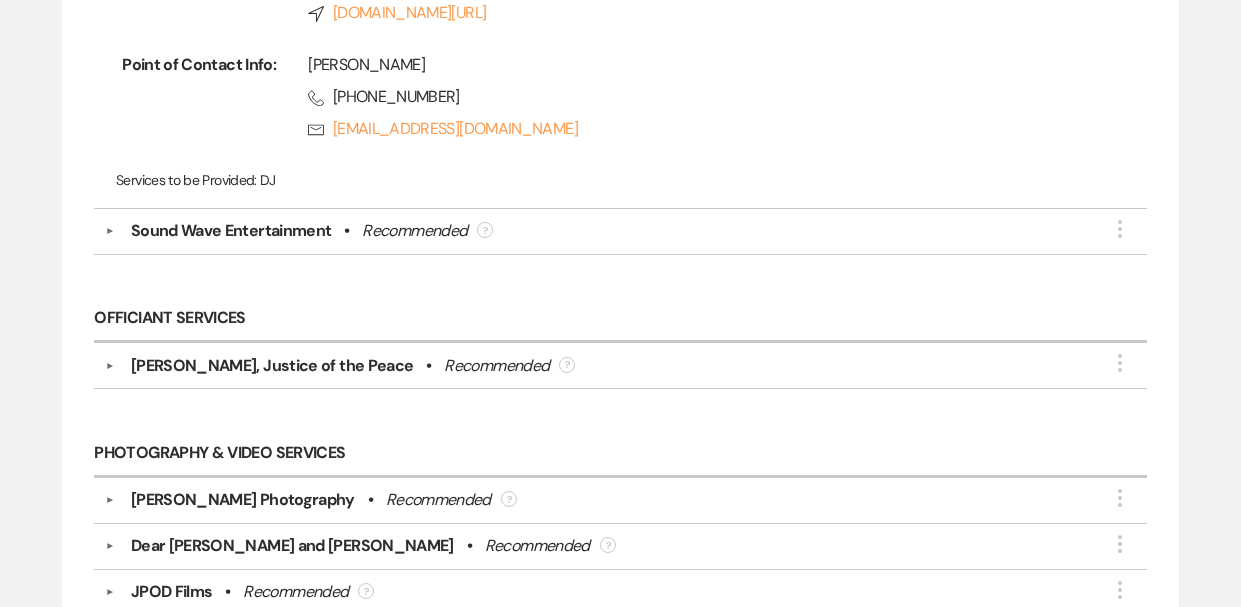 scroll, scrollTop: 1563, scrollLeft: 0, axis: vertical 